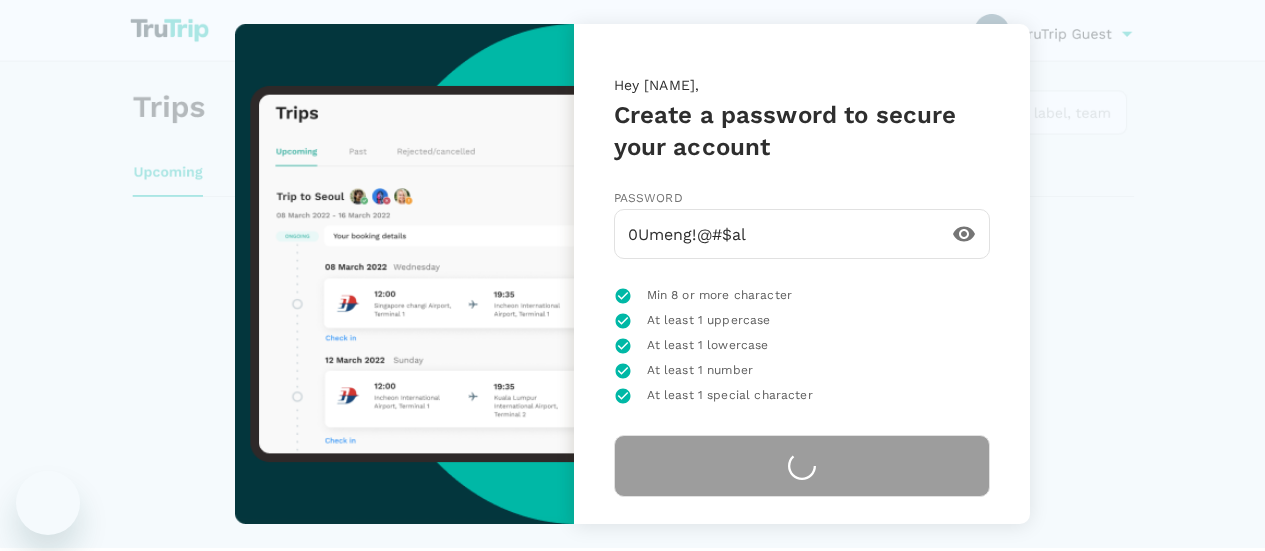 scroll, scrollTop: 0, scrollLeft: 0, axis: both 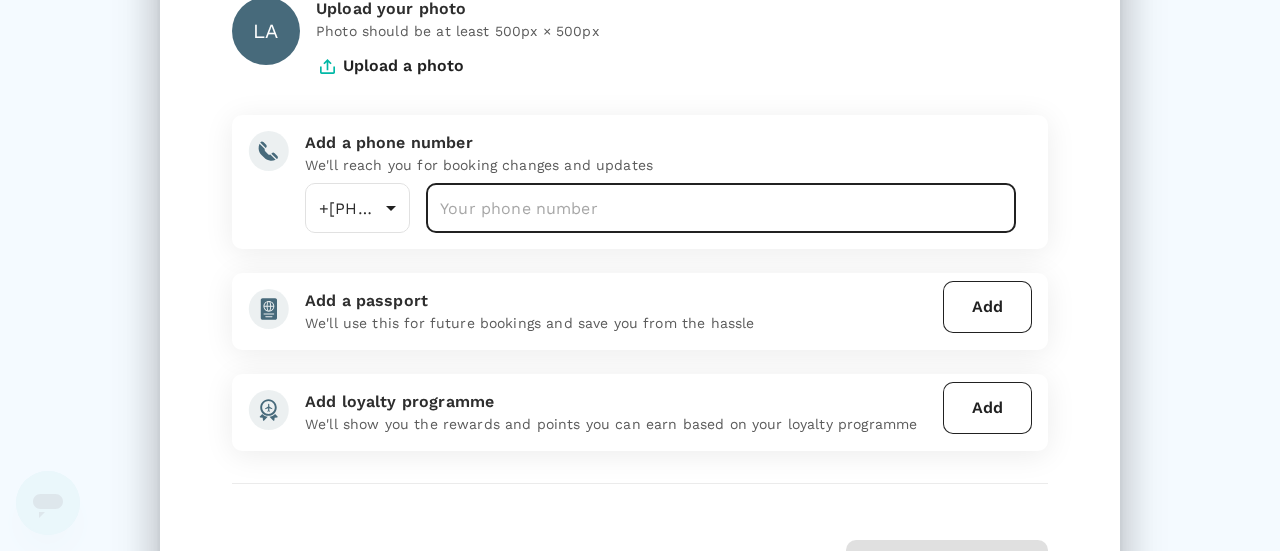click at bounding box center [721, 208] 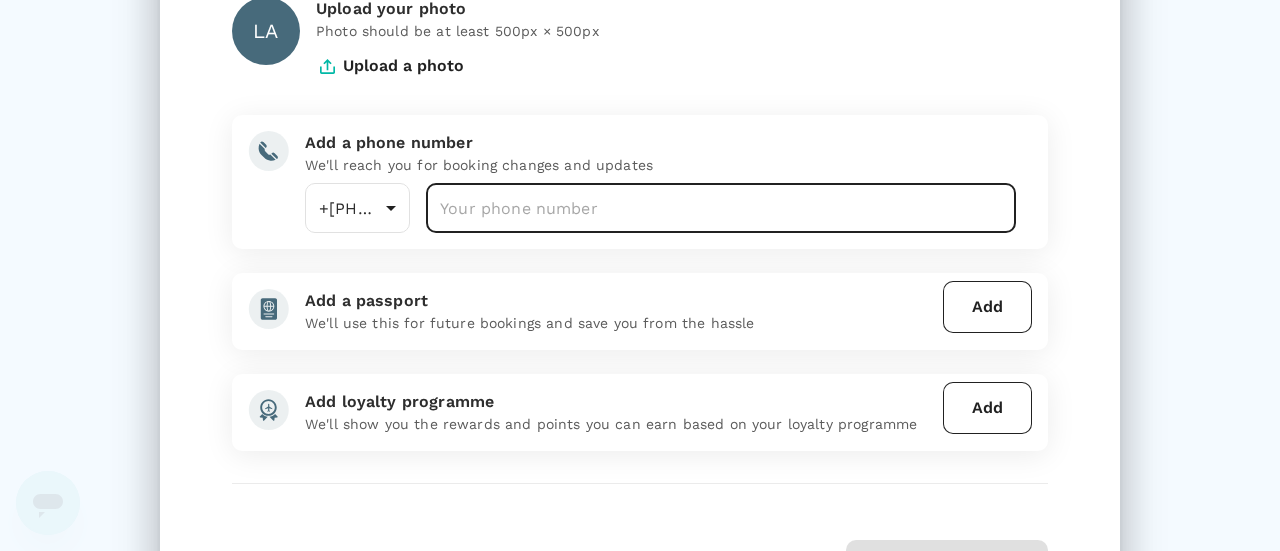 type on "-1" 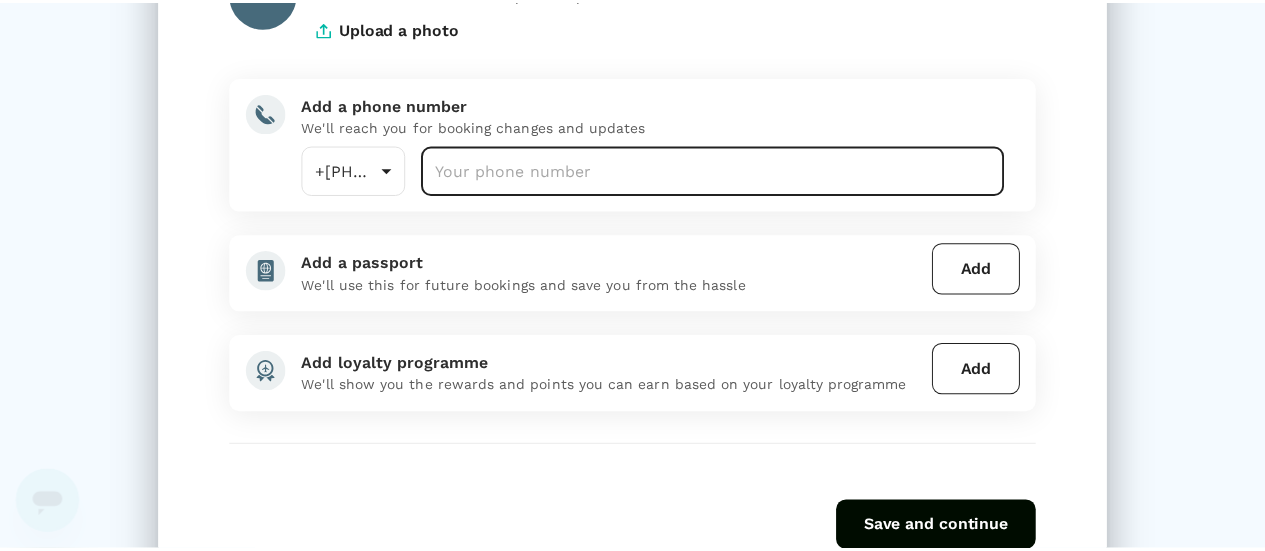 scroll, scrollTop: 235, scrollLeft: 0, axis: vertical 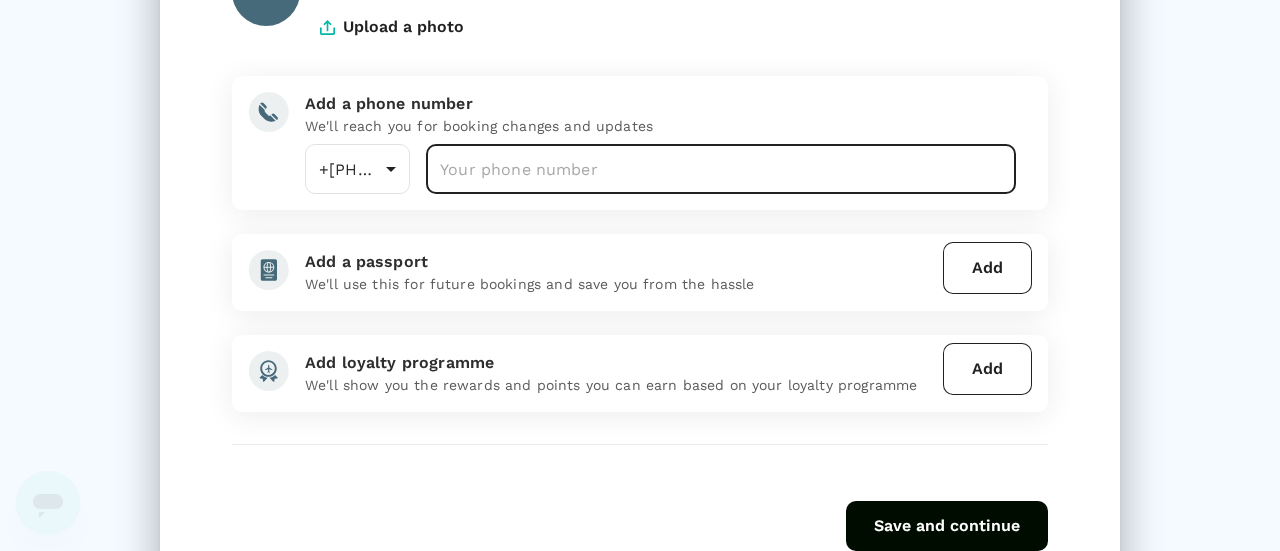 type on "[PHONE]" 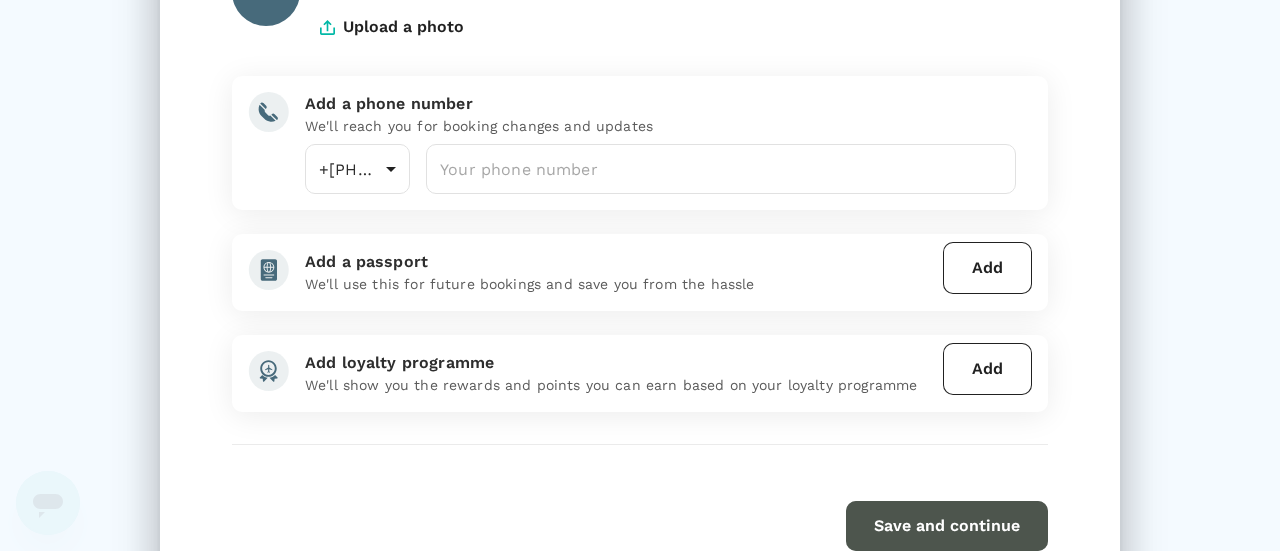 click on "Save and continue" at bounding box center (947, 526) 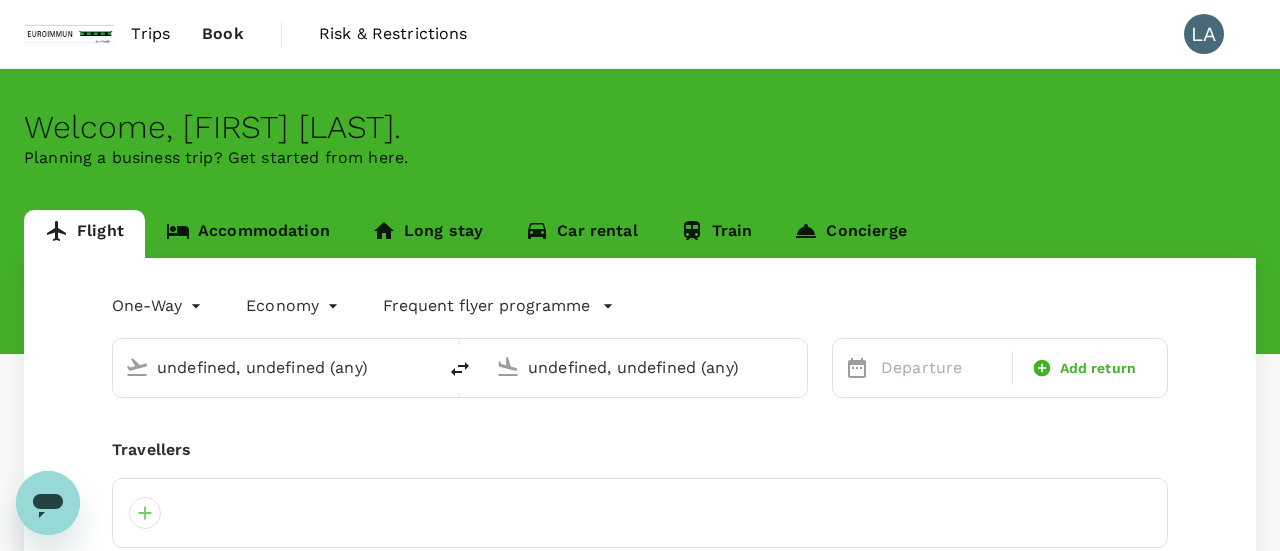 type 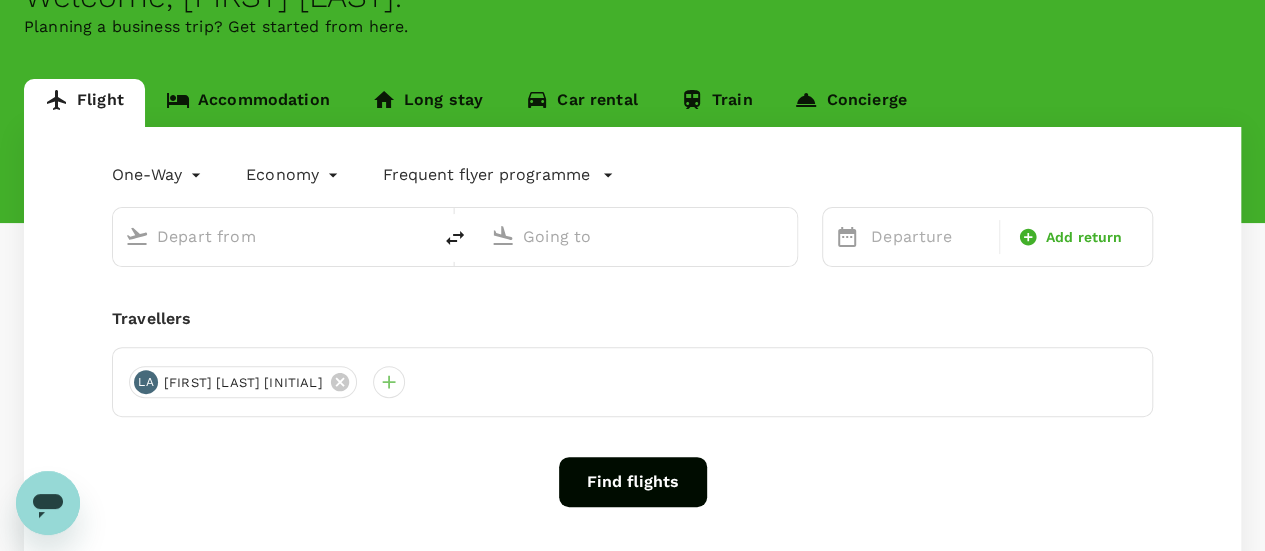 scroll, scrollTop: 0, scrollLeft: 0, axis: both 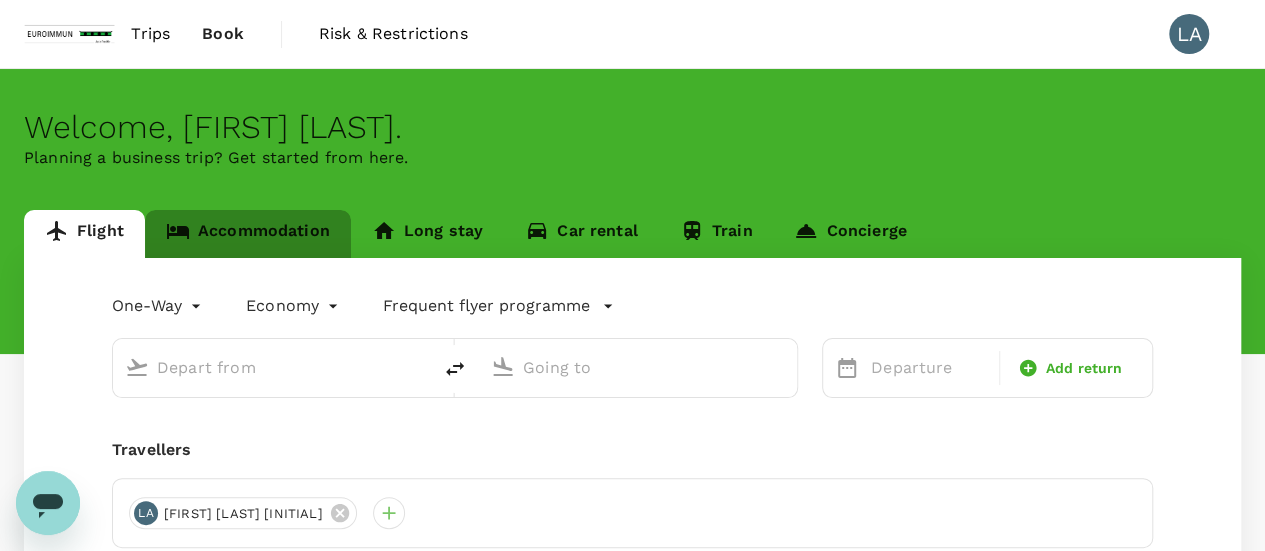 click on "Accommodation" at bounding box center (248, 234) 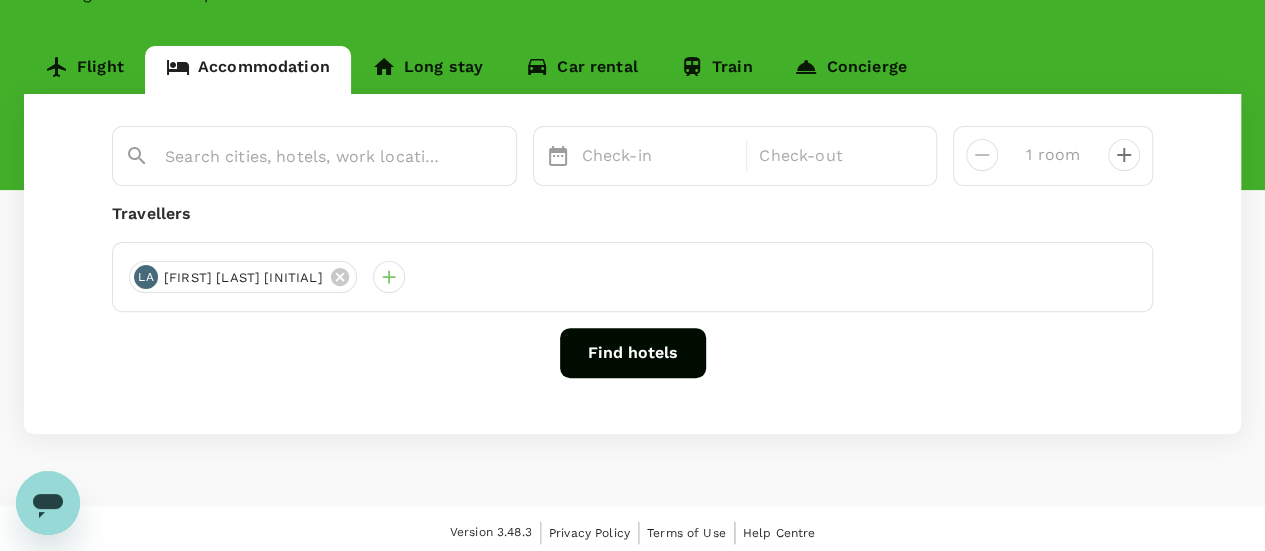 scroll, scrollTop: 171, scrollLeft: 0, axis: vertical 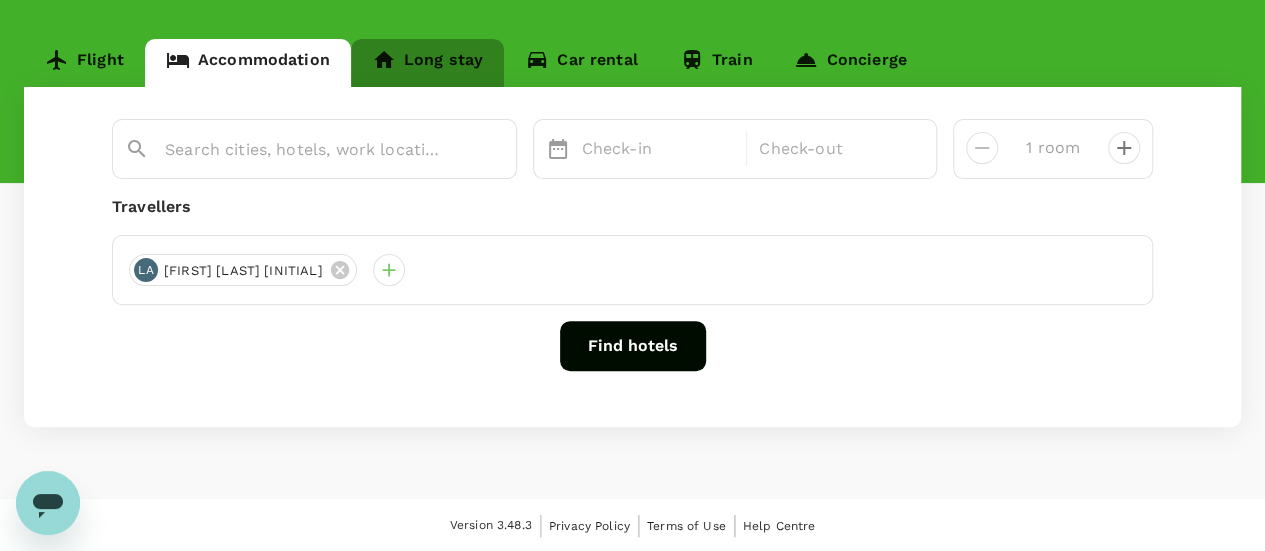 click on "Long stay" at bounding box center [427, 63] 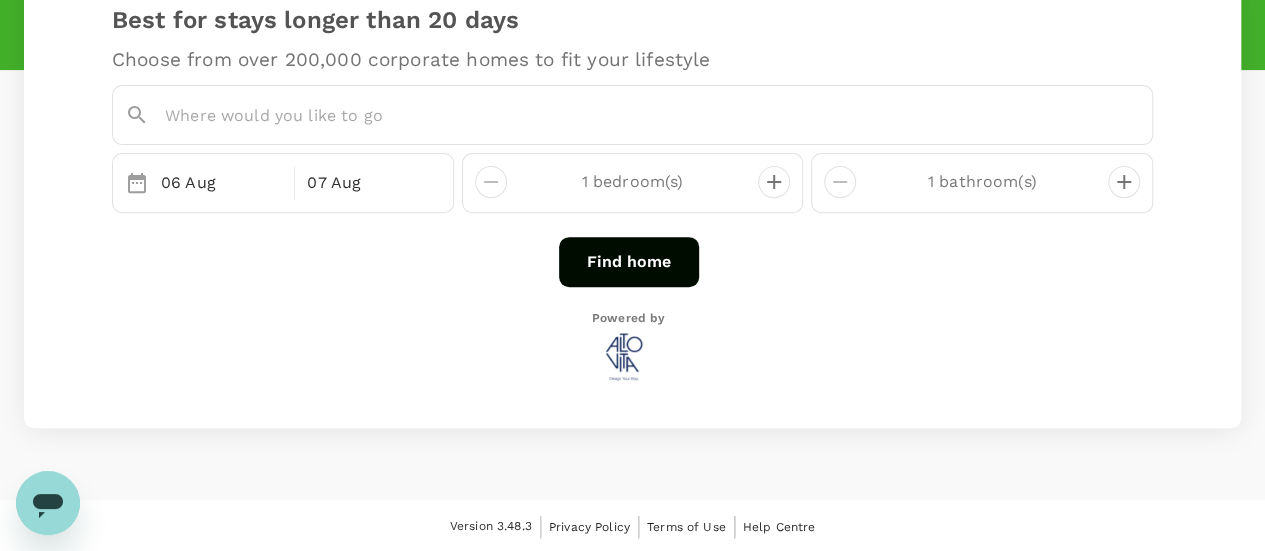 scroll, scrollTop: 0, scrollLeft: 0, axis: both 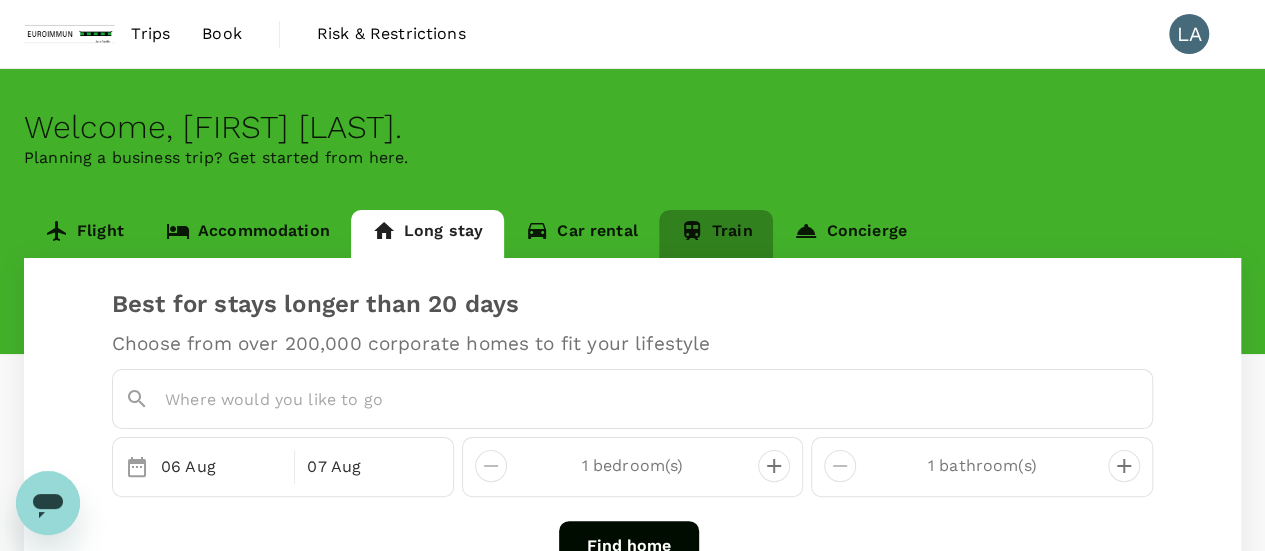 click on "Train" at bounding box center (716, 234) 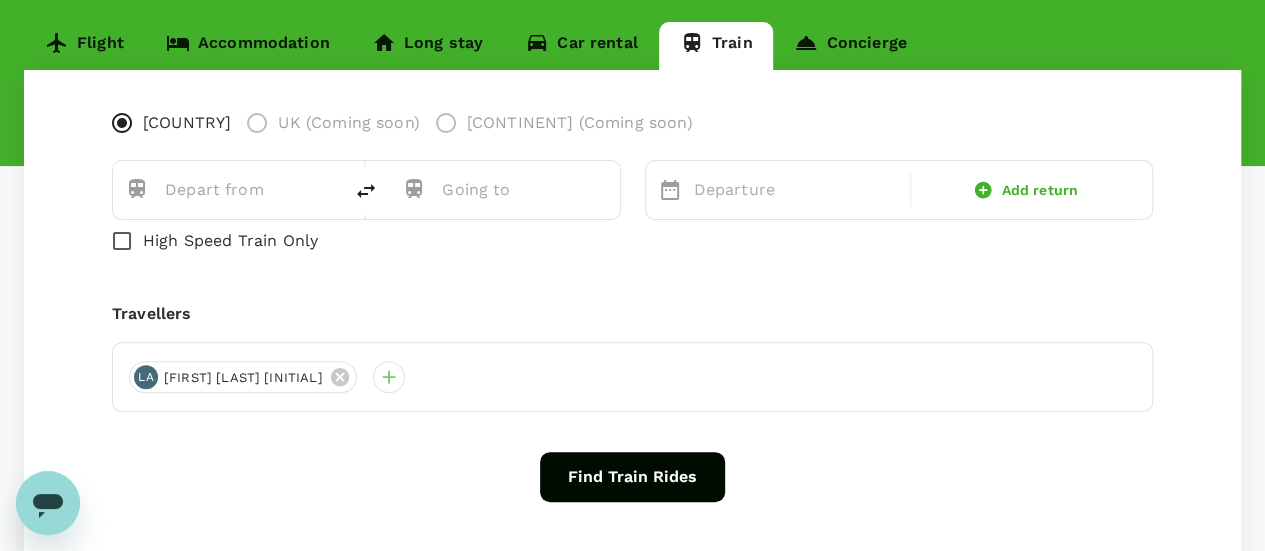 scroll, scrollTop: 205, scrollLeft: 0, axis: vertical 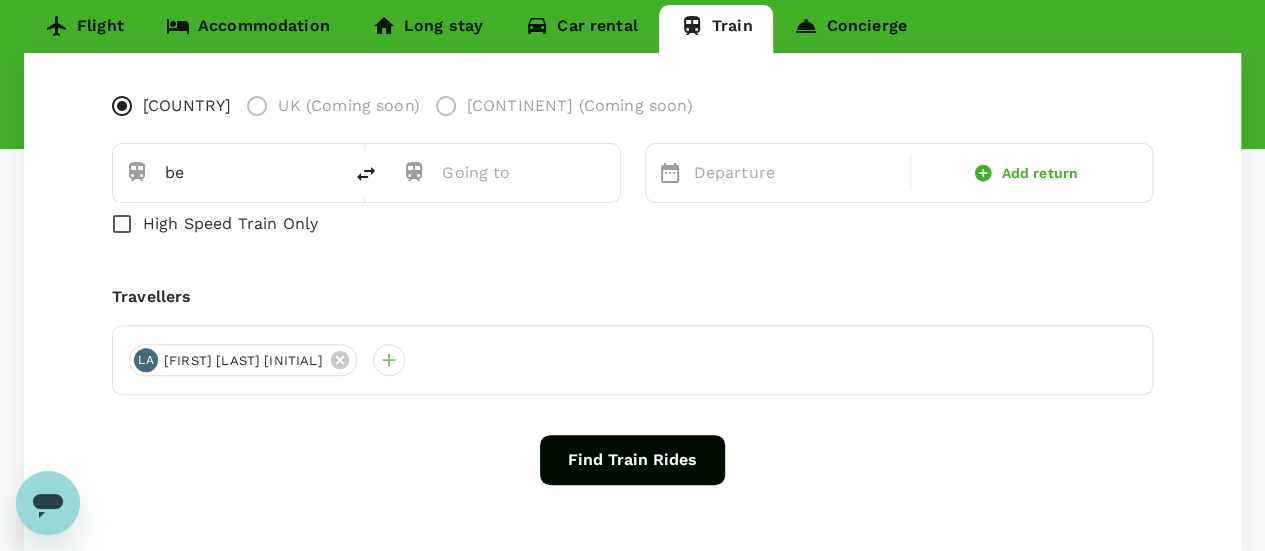 type on "b" 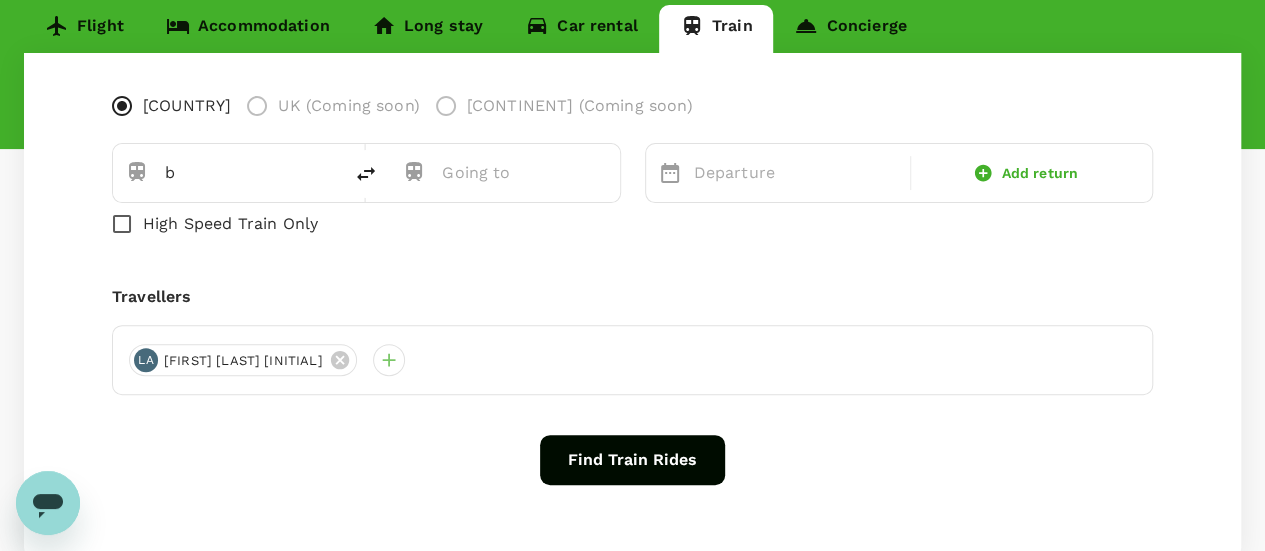 type 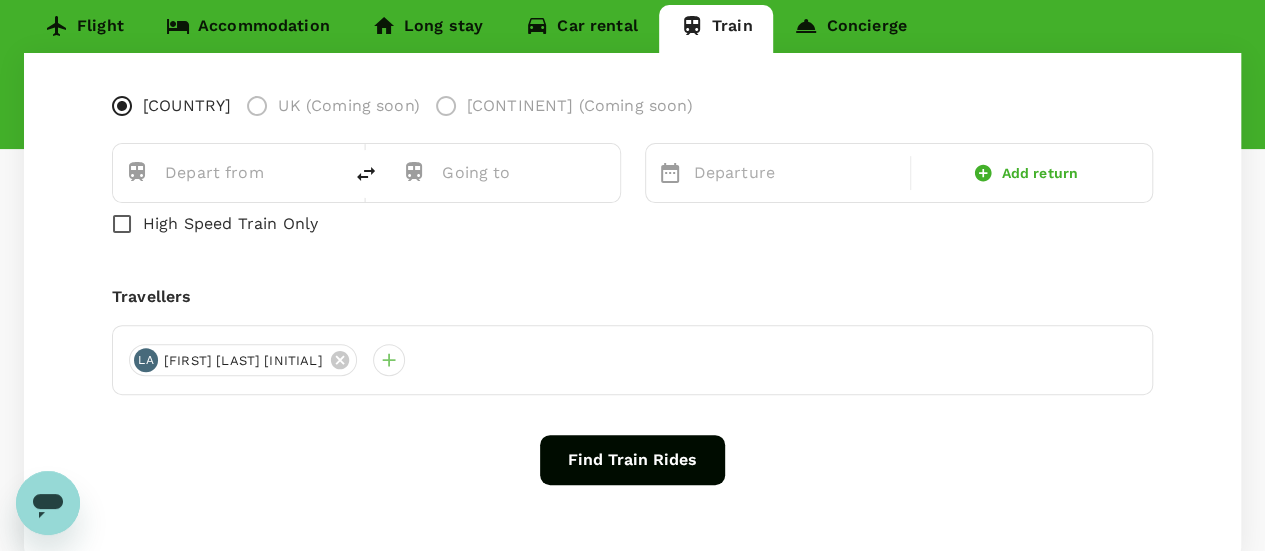 click at bounding box center [509, 172] 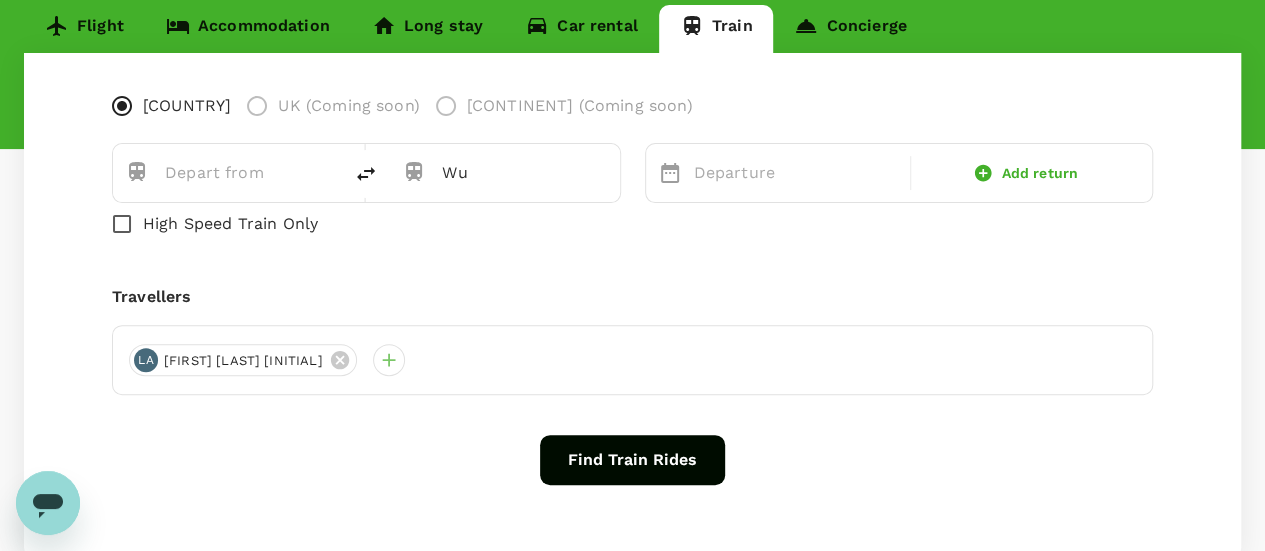 type on "W" 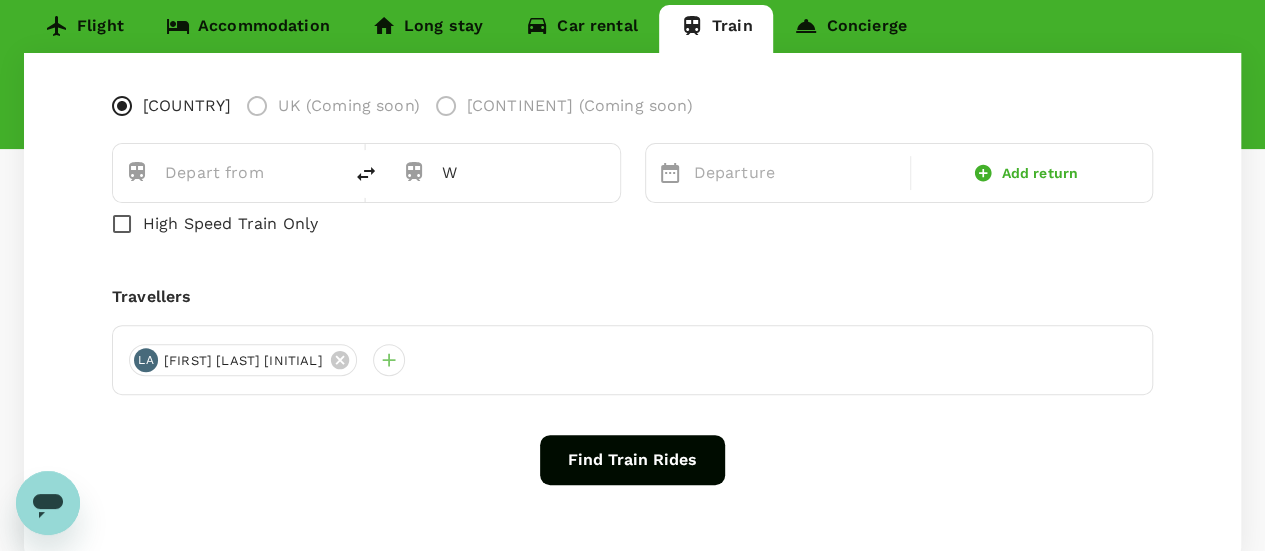 type 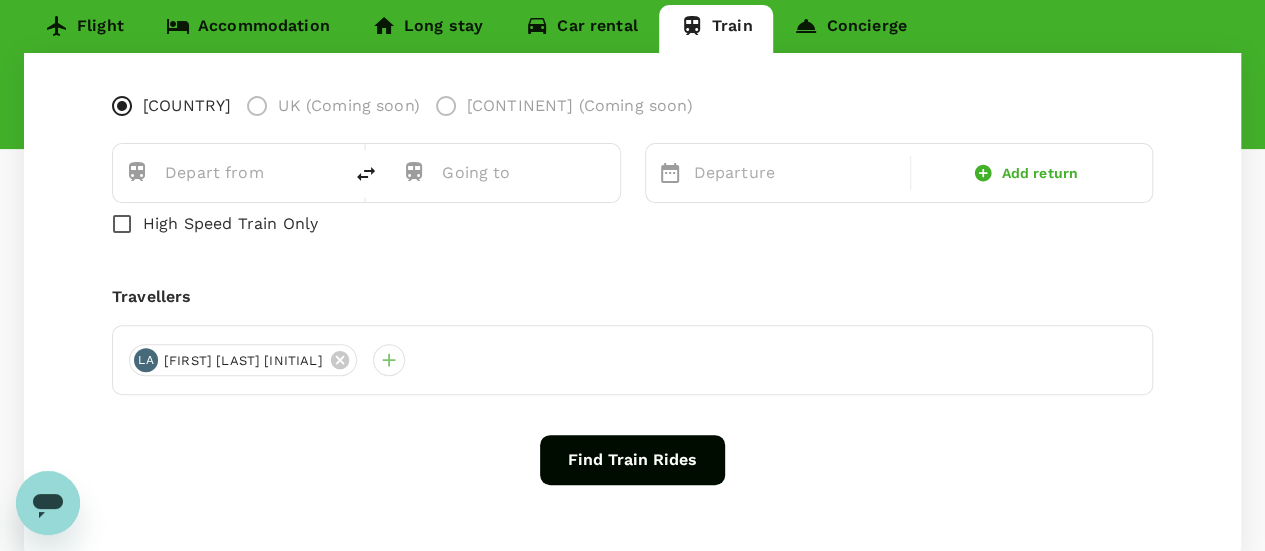 click at bounding box center (232, 172) 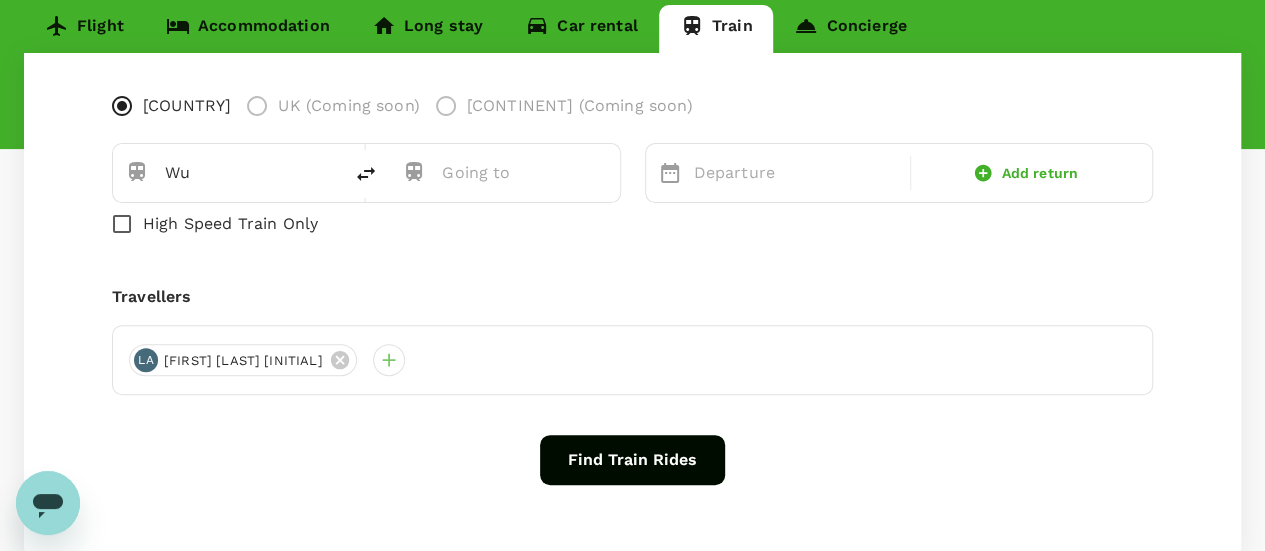 type on "W" 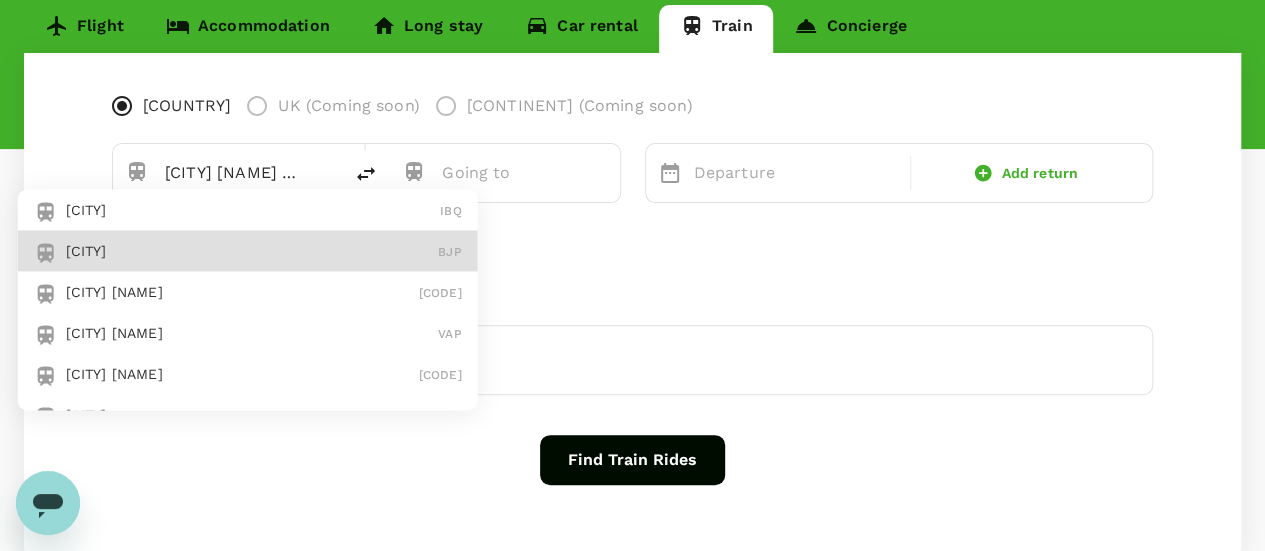 scroll, scrollTop: 33, scrollLeft: 0, axis: vertical 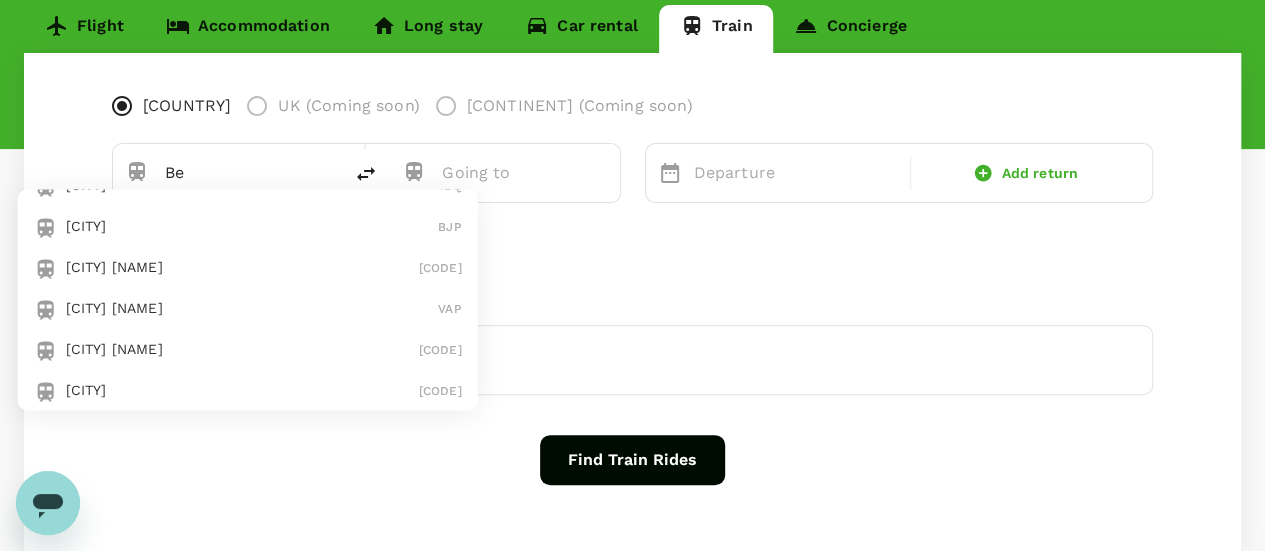 type on "B" 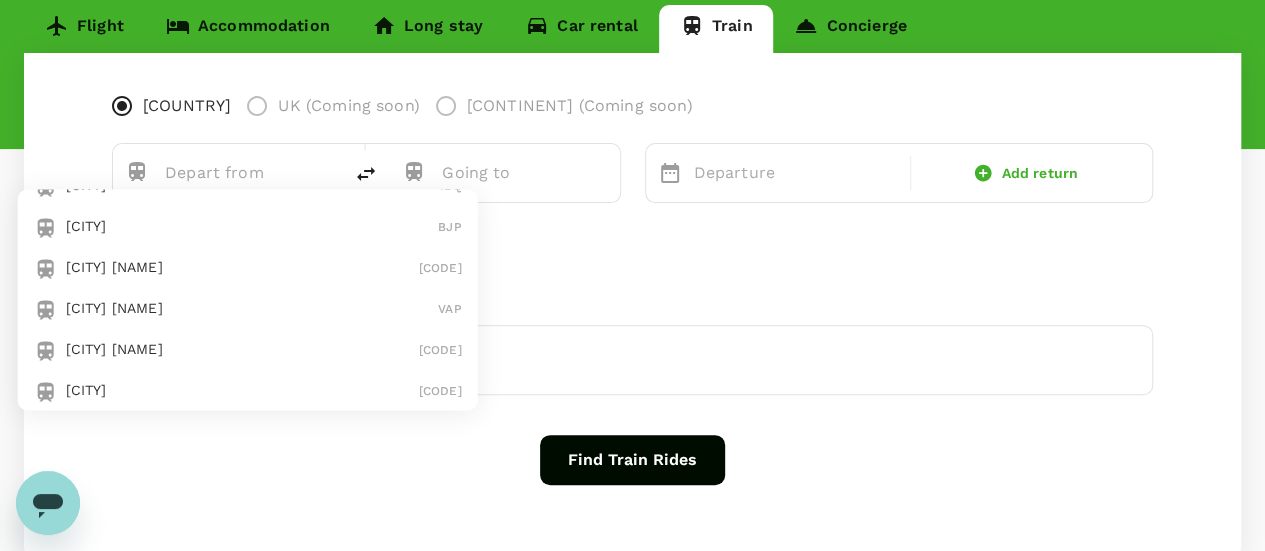 scroll, scrollTop: 0, scrollLeft: 0, axis: both 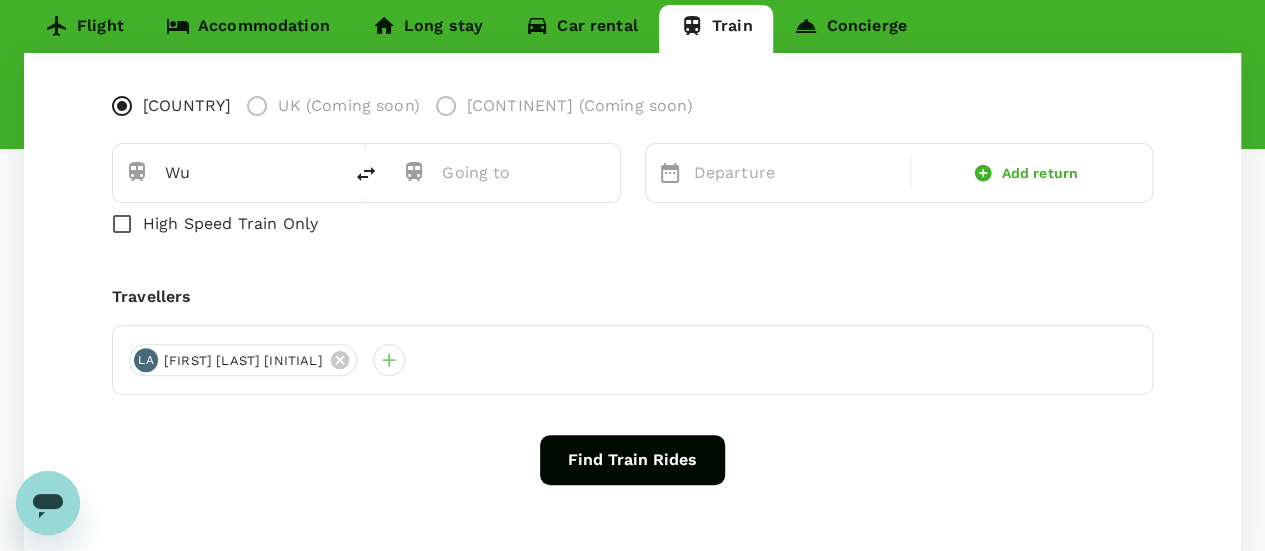 type on "W" 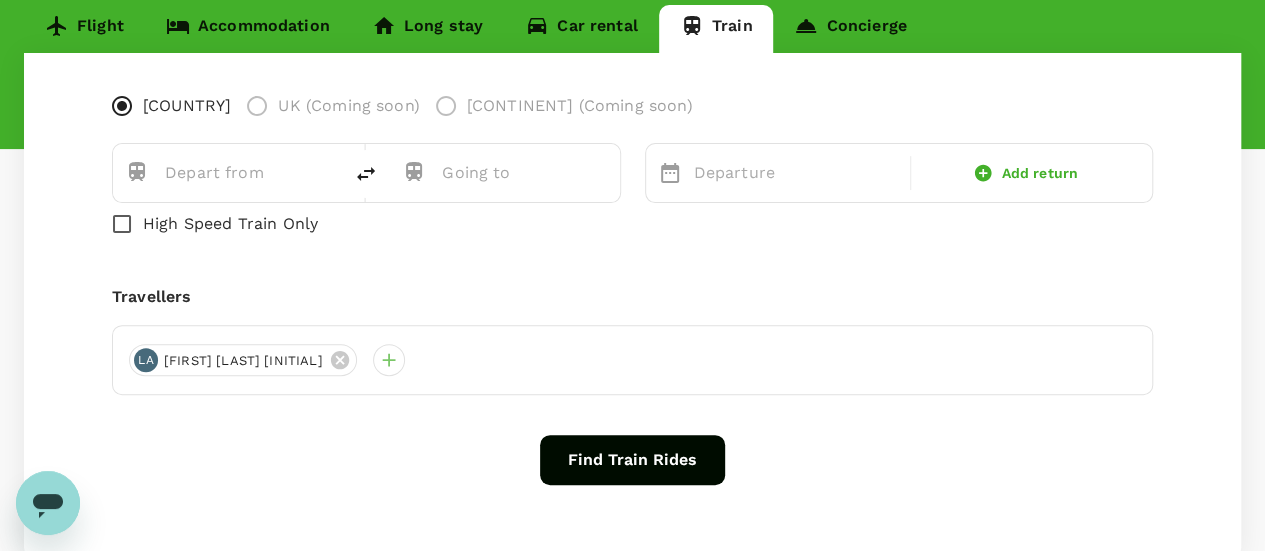 type on "W" 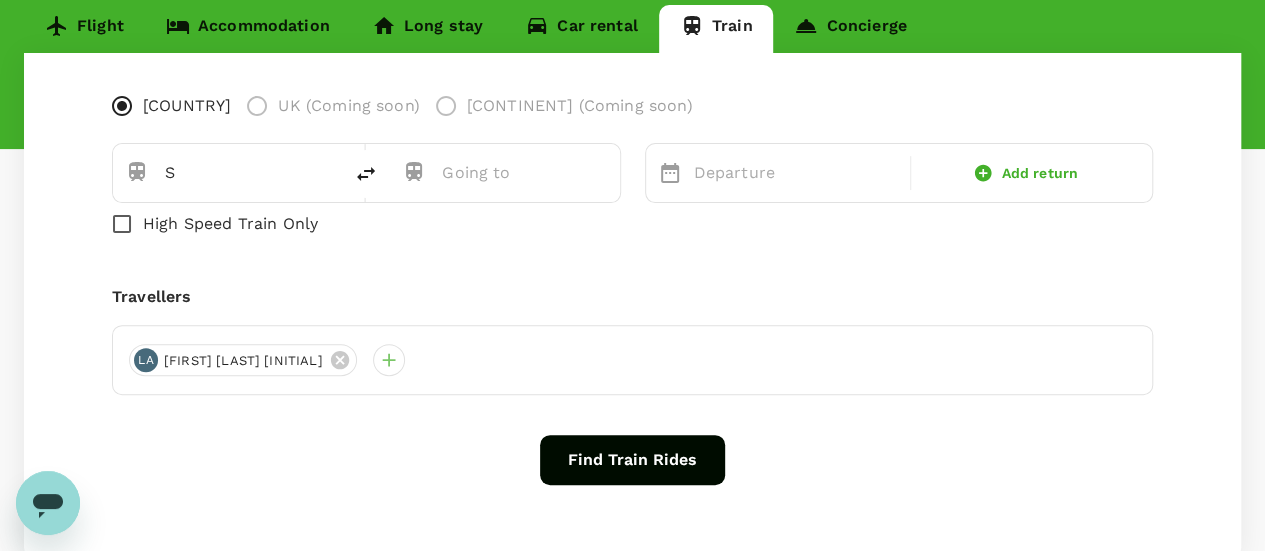 type on "S" 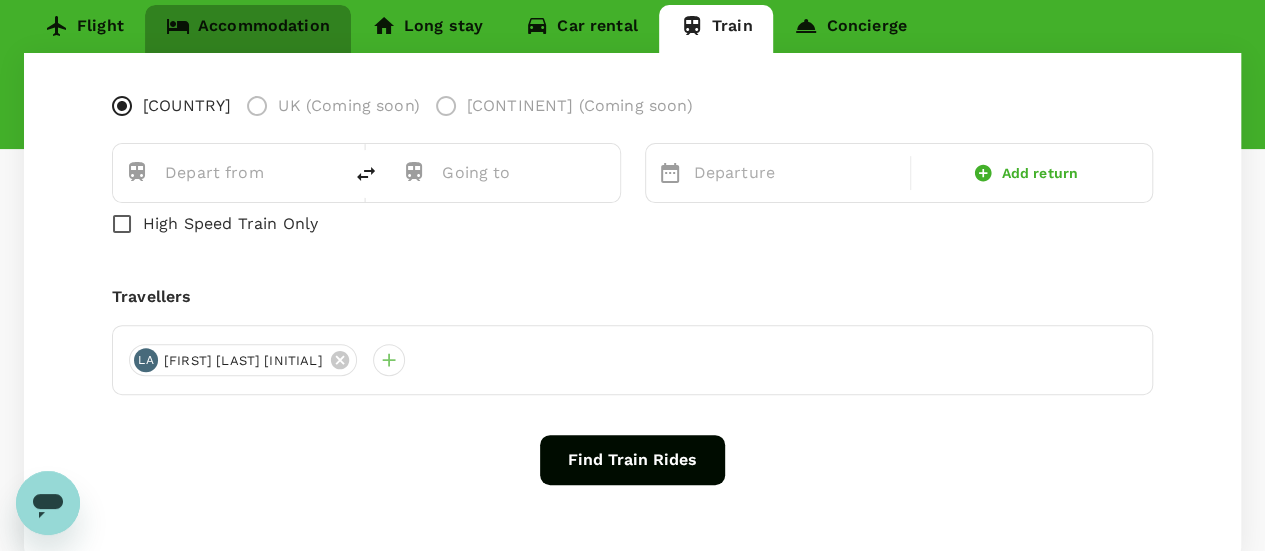 click on "Accommodation" at bounding box center (248, 29) 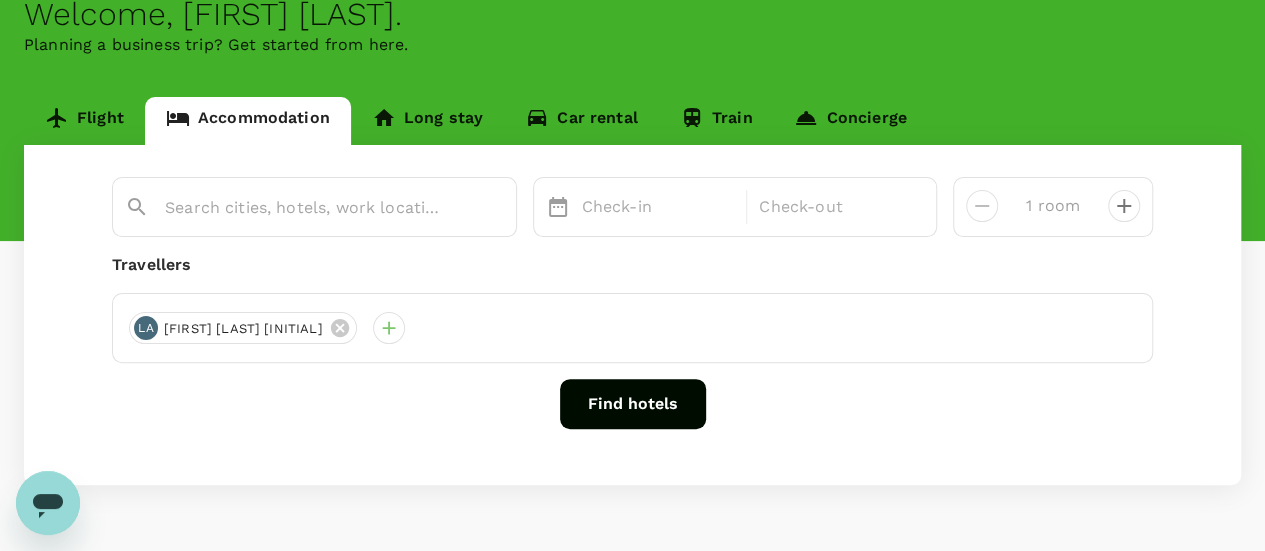 scroll, scrollTop: 112, scrollLeft: 0, axis: vertical 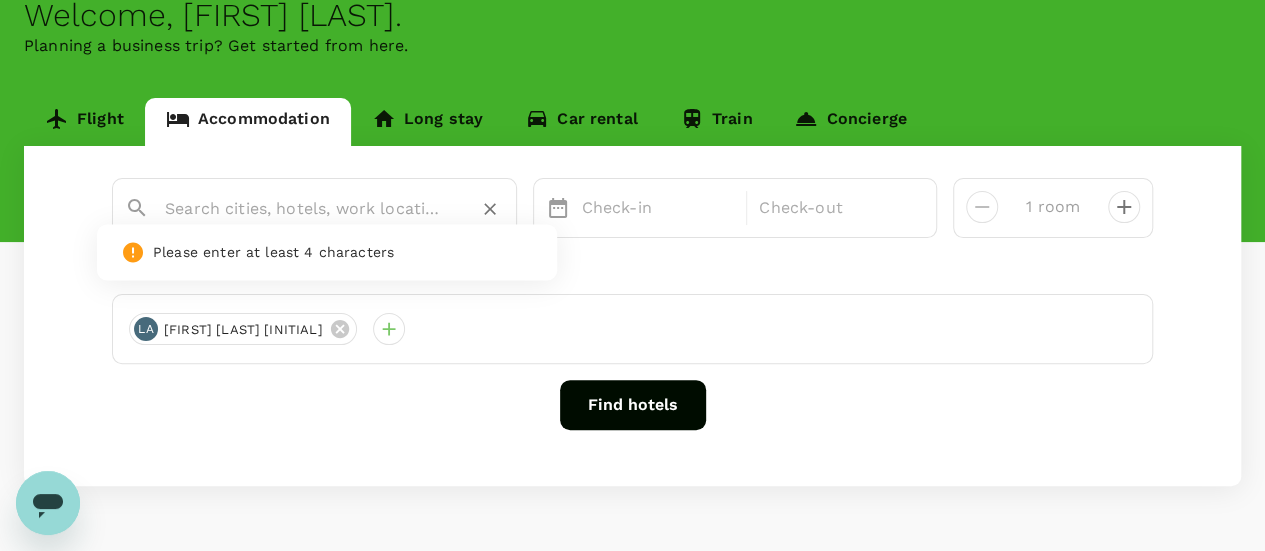 click at bounding box center [306, 208] 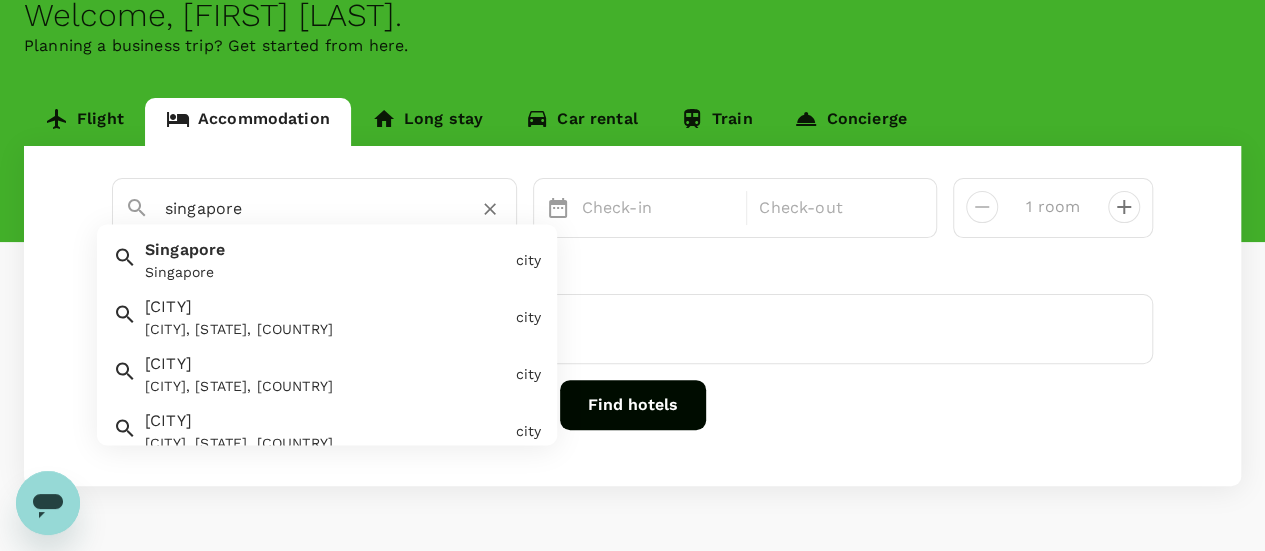 click on "[CITY] [CITY]" at bounding box center (322, 257) 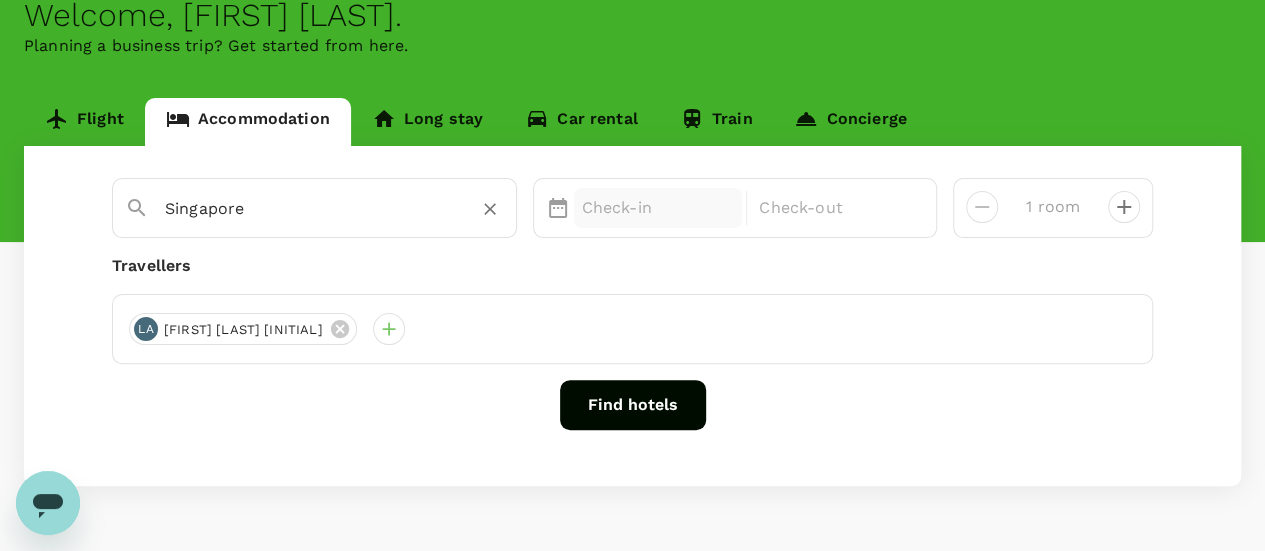 type on "Singapore" 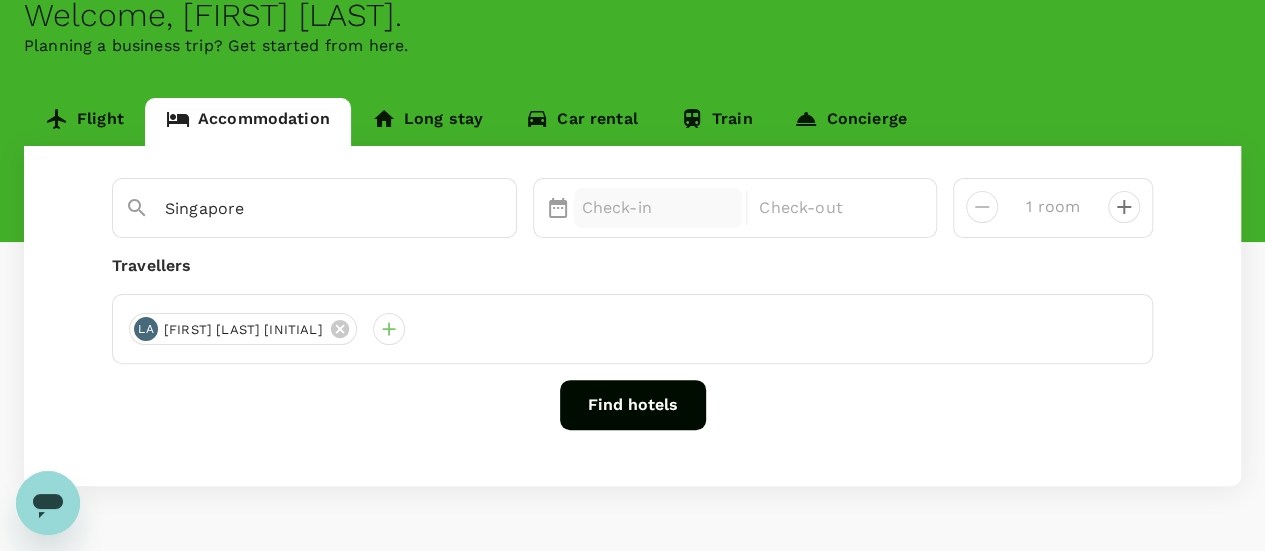 click on "Check-in" at bounding box center [658, 208] 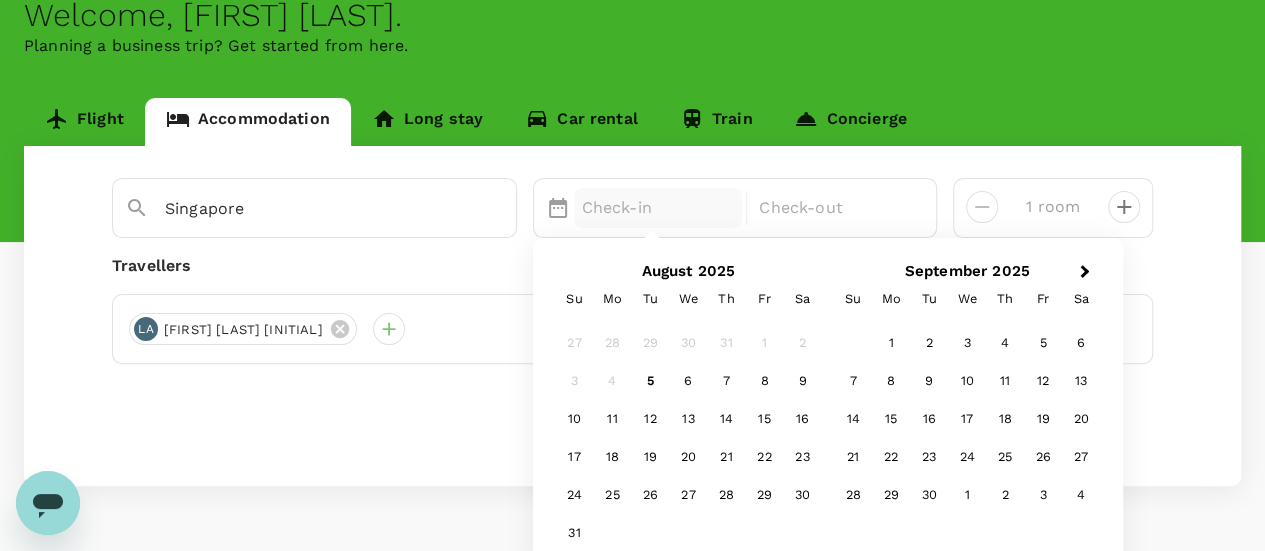 scroll, scrollTop: 171, scrollLeft: 0, axis: vertical 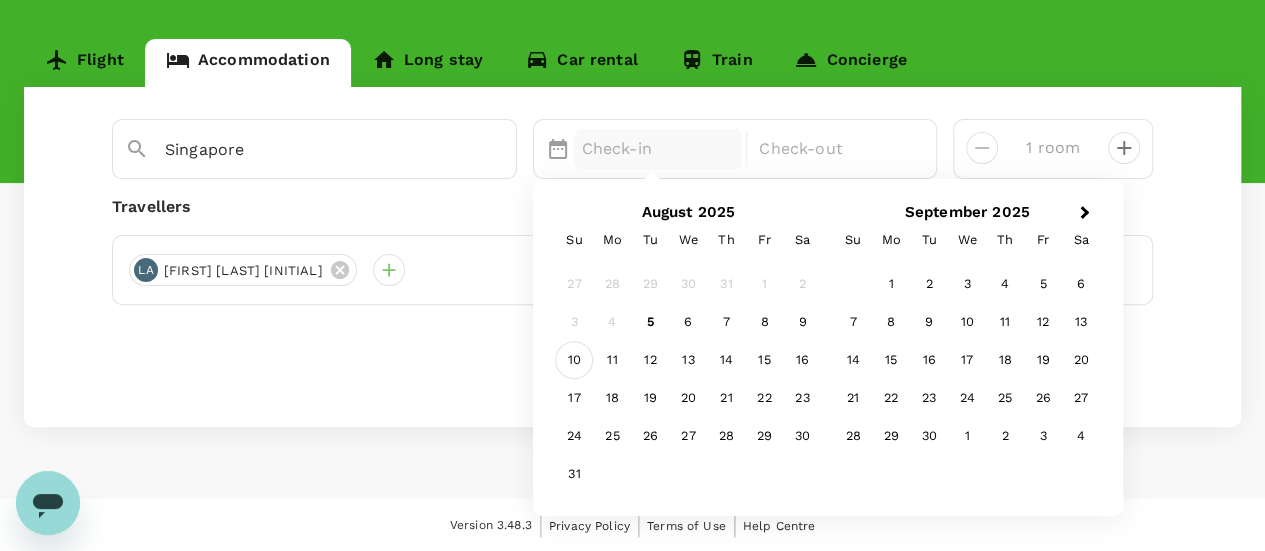 click on "10" at bounding box center (574, 361) 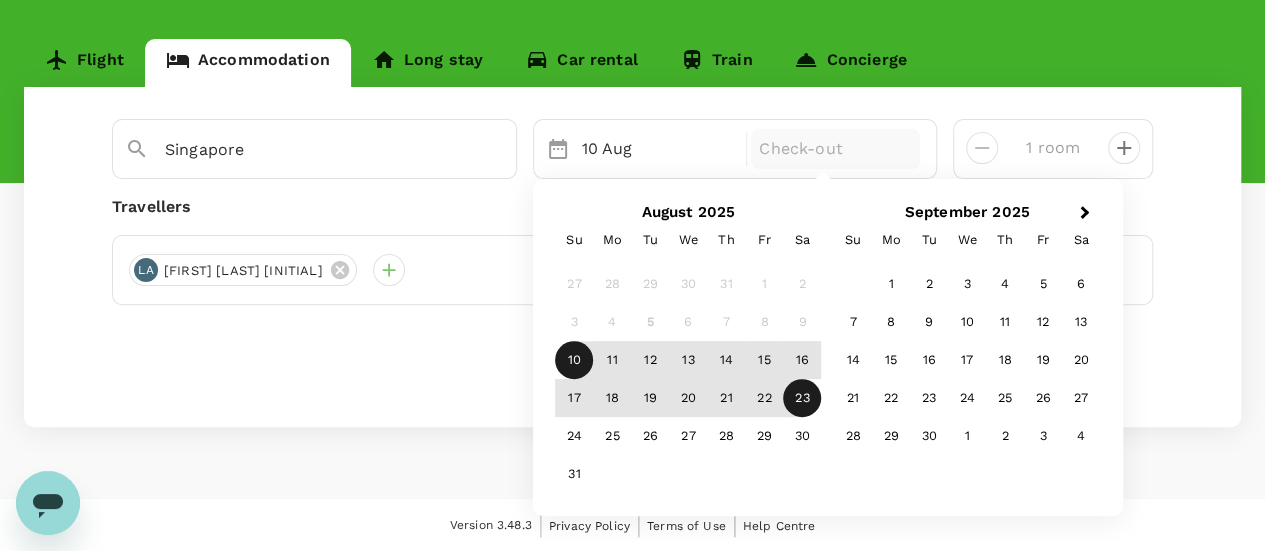 click on "23" at bounding box center (802, 399) 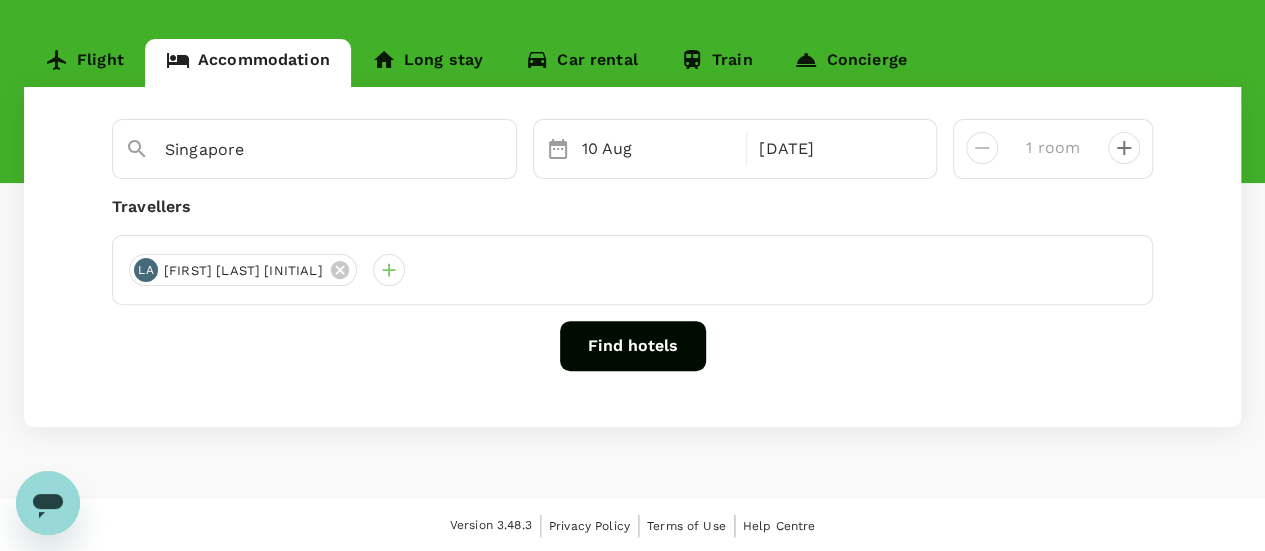 click 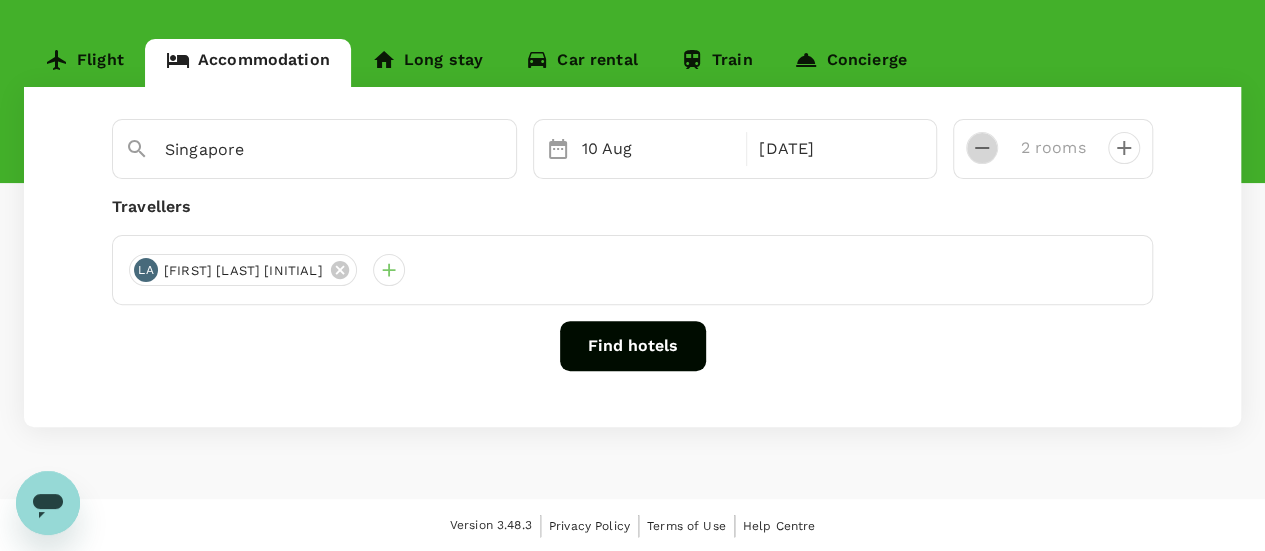 click 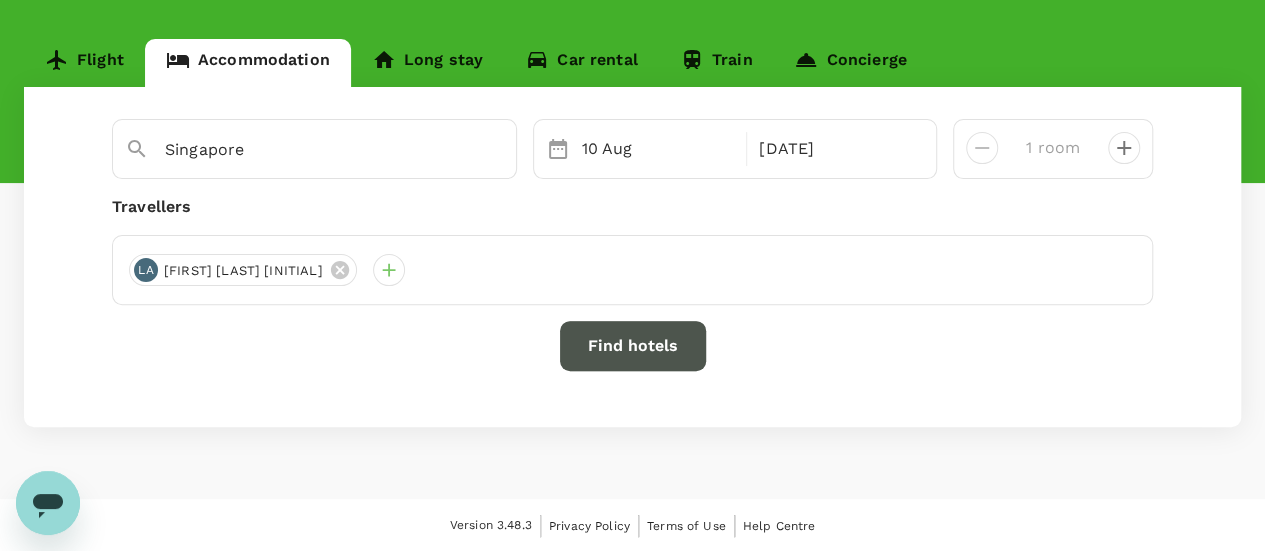 click on "Find hotels" at bounding box center [633, 346] 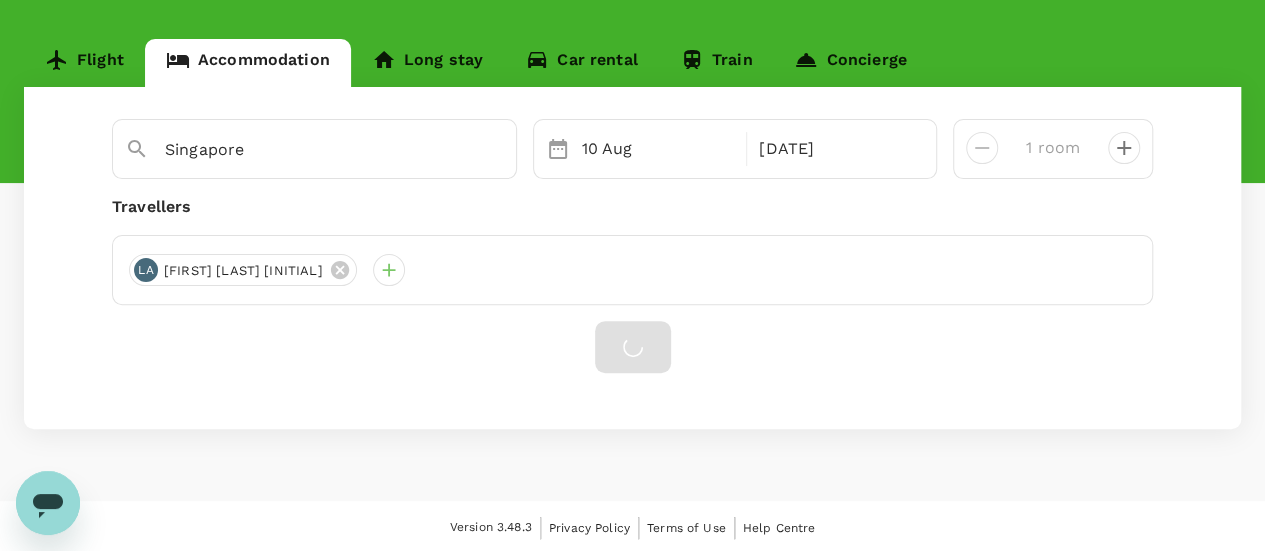 scroll, scrollTop: 173, scrollLeft: 0, axis: vertical 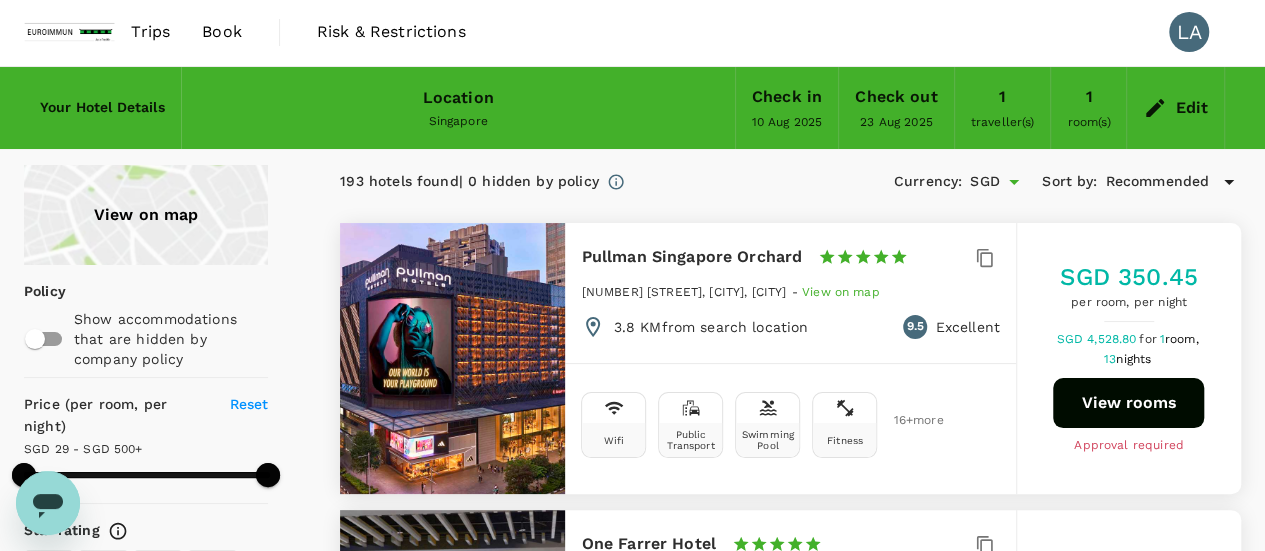 click on "View on map" at bounding box center [146, 215] 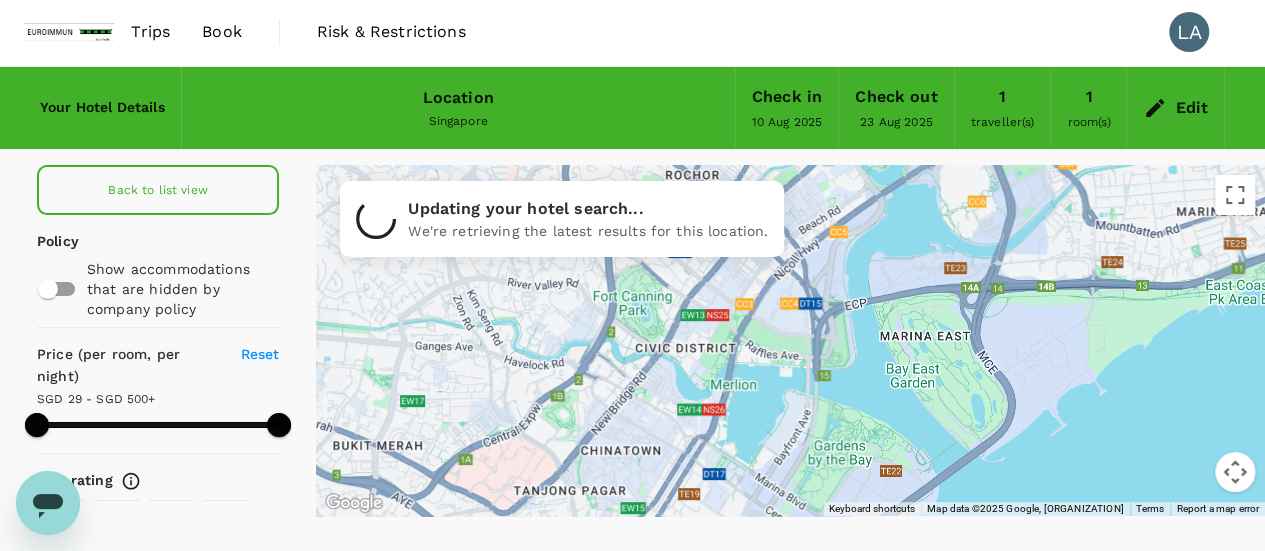 drag, startPoint x: 870, startPoint y: 340, endPoint x: 591, endPoint y: 191, distance: 316.29416 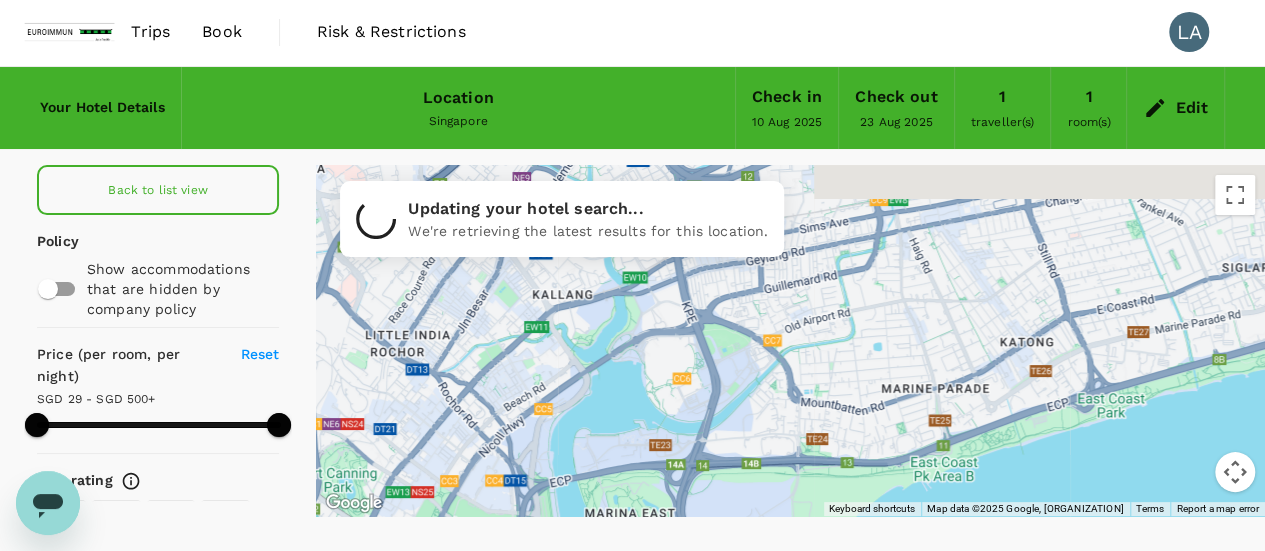 drag, startPoint x: 882, startPoint y: 226, endPoint x: 584, endPoint y: 407, distance: 348.6617 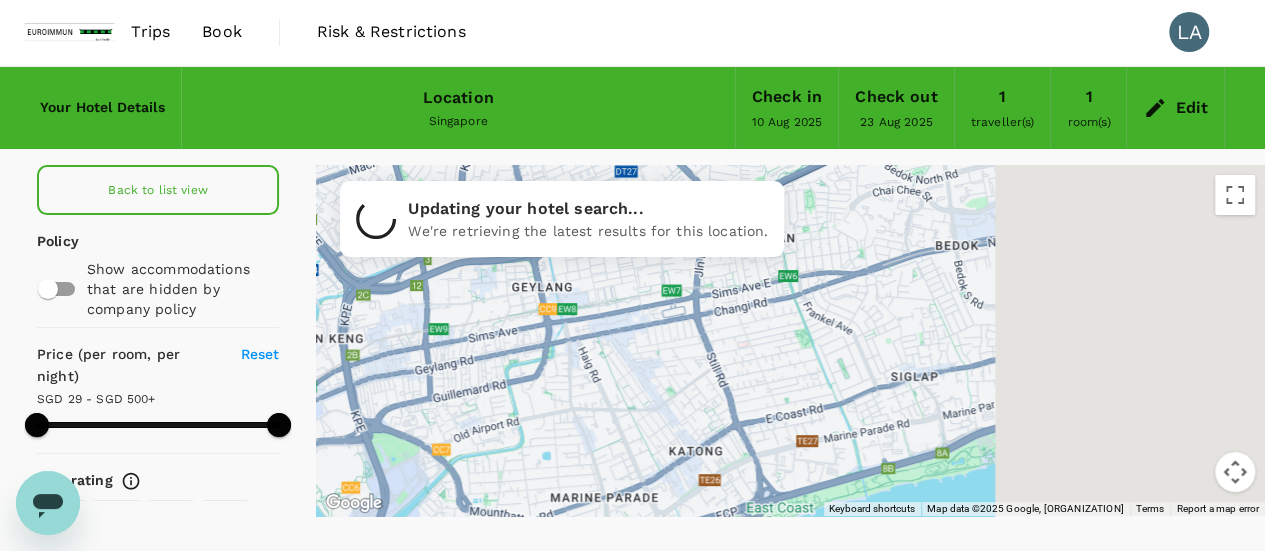 drag, startPoint x: 862, startPoint y: 283, endPoint x: 538, endPoint y: 389, distance: 340.8988 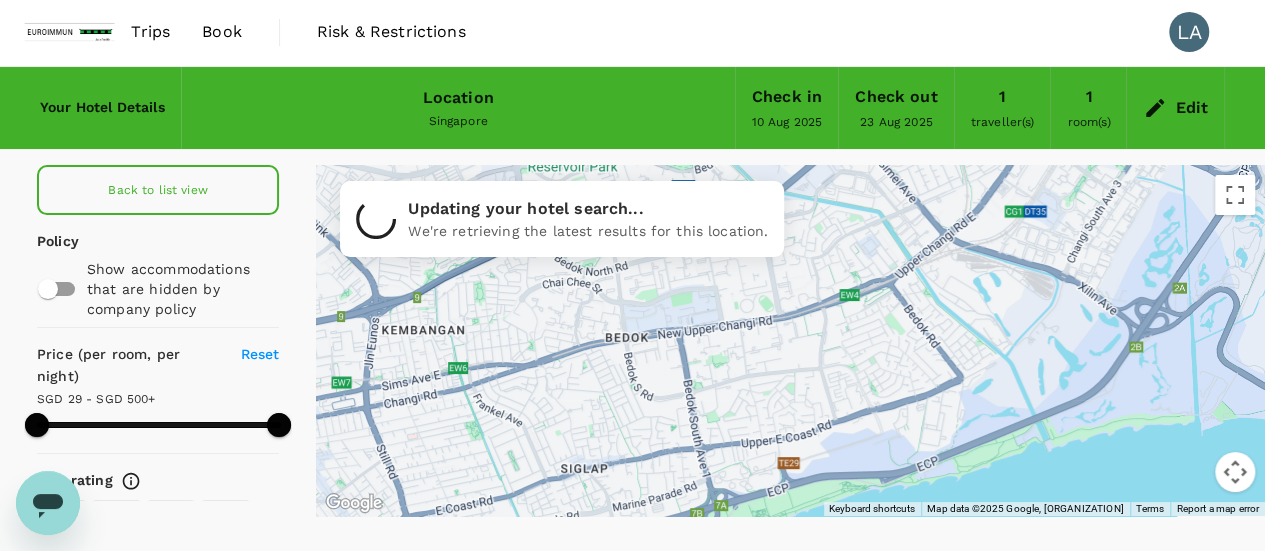 drag, startPoint x: 855, startPoint y: 264, endPoint x: 520, endPoint y: 358, distance: 347.9382 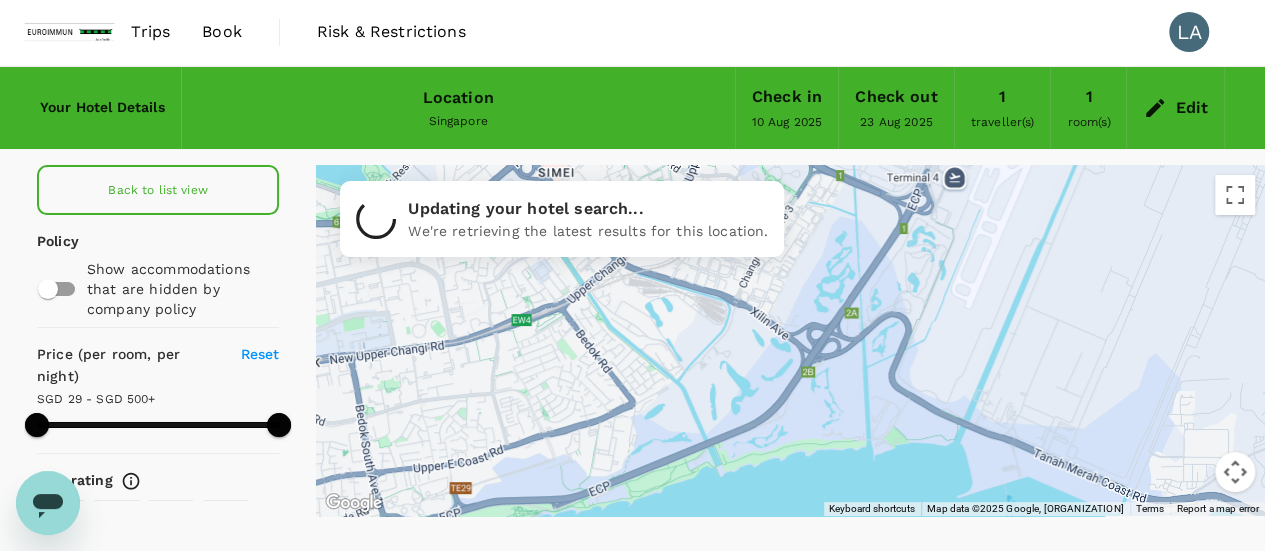 drag, startPoint x: 854, startPoint y: 288, endPoint x: 518, endPoint y: 313, distance: 336.92877 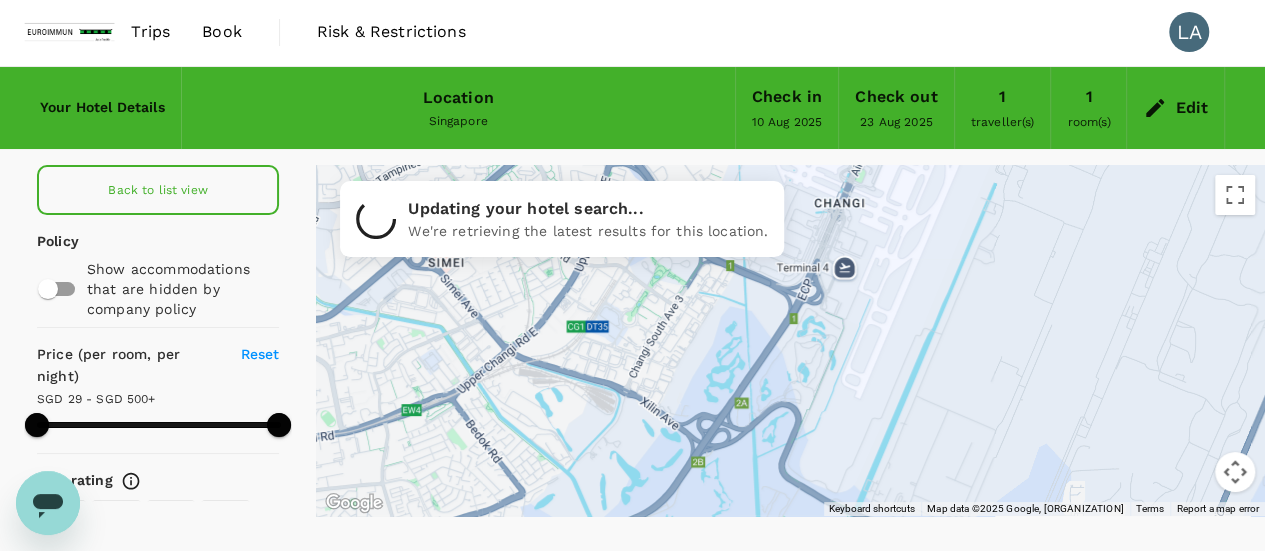 drag, startPoint x: 717, startPoint y: 260, endPoint x: 602, endPoint y: 352, distance: 147.27185 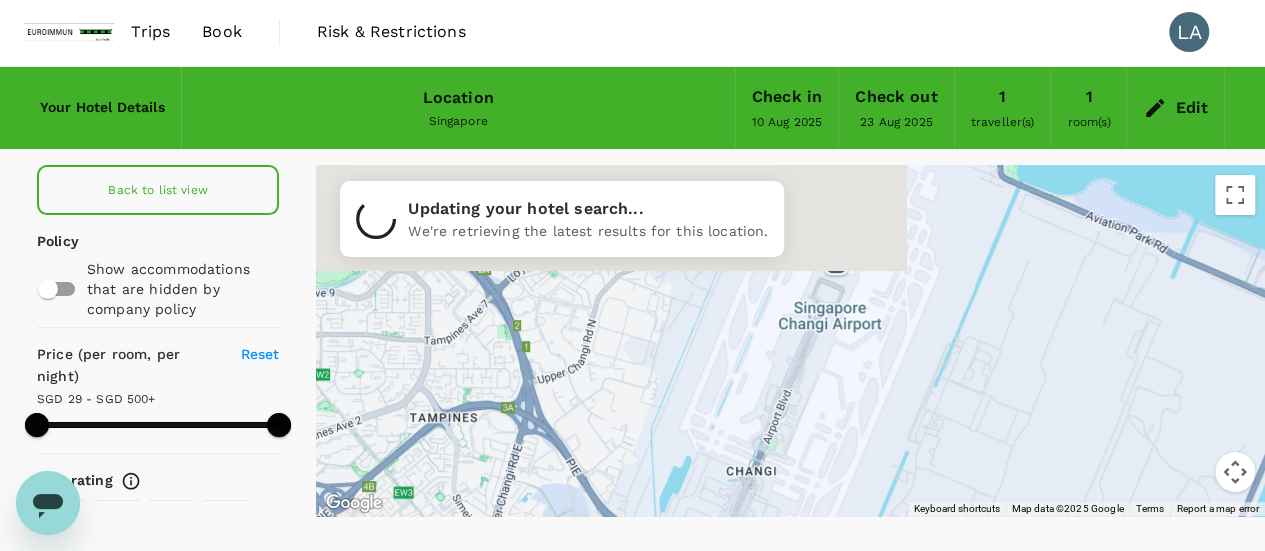 drag, startPoint x: 728, startPoint y: 255, endPoint x: 634, endPoint y: 539, distance: 299.15213 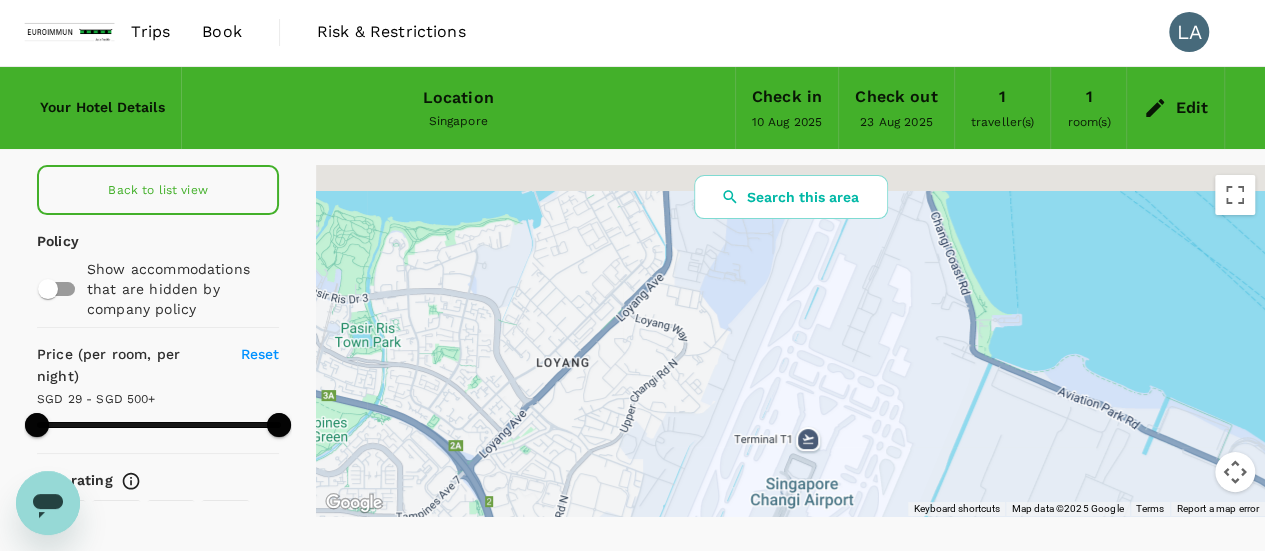 drag, startPoint x: 676, startPoint y: 297, endPoint x: 644, endPoint y: 521, distance: 226.27417 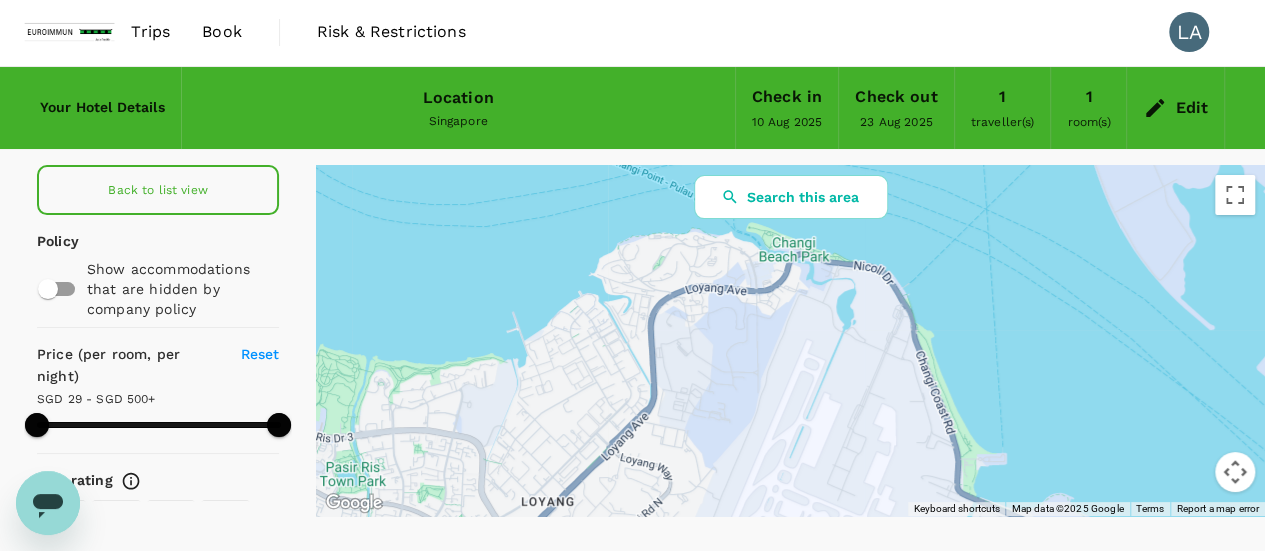 drag, startPoint x: 693, startPoint y: 345, endPoint x: 680, endPoint y: 445, distance: 100.84146 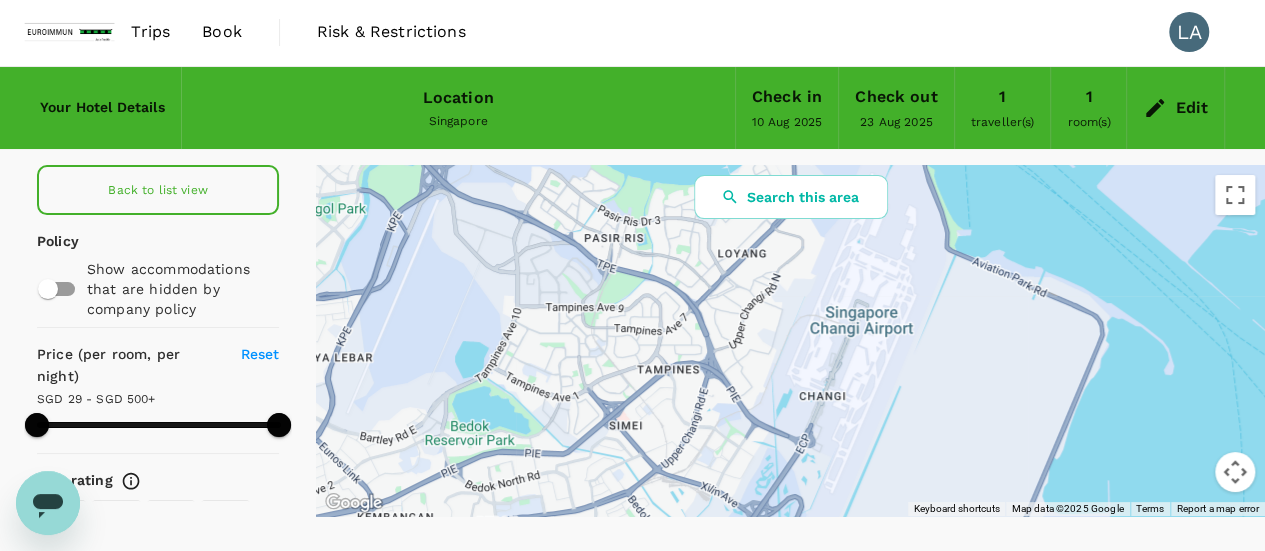 drag, startPoint x: 696, startPoint y: 419, endPoint x: 796, endPoint y: 225, distance: 218.25673 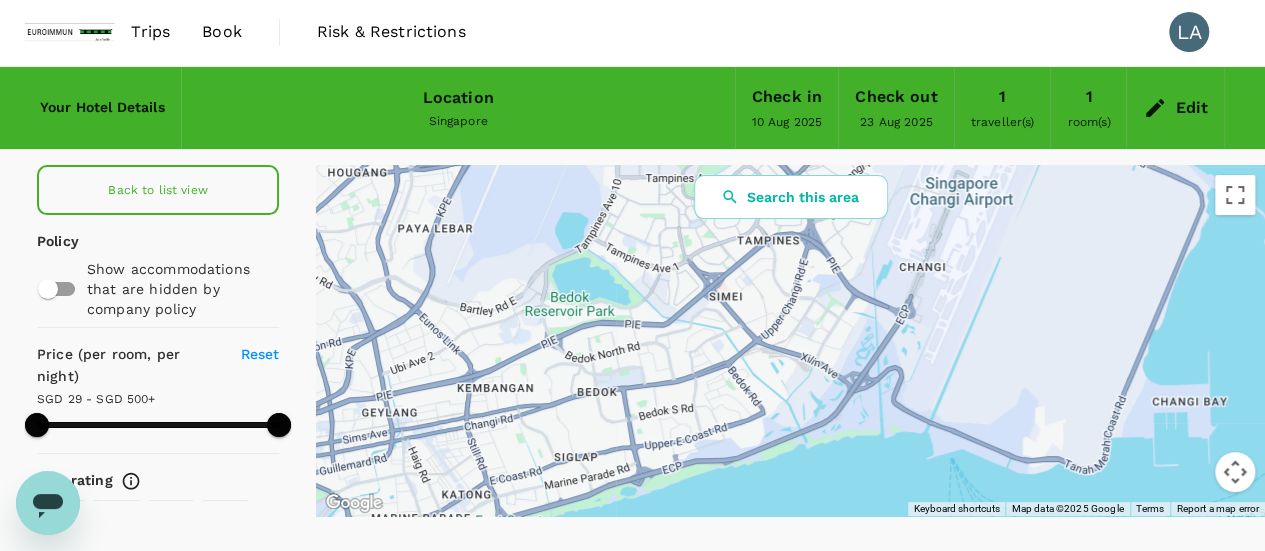 drag, startPoint x: 716, startPoint y: 376, endPoint x: 778, endPoint y: 271, distance: 121.93851 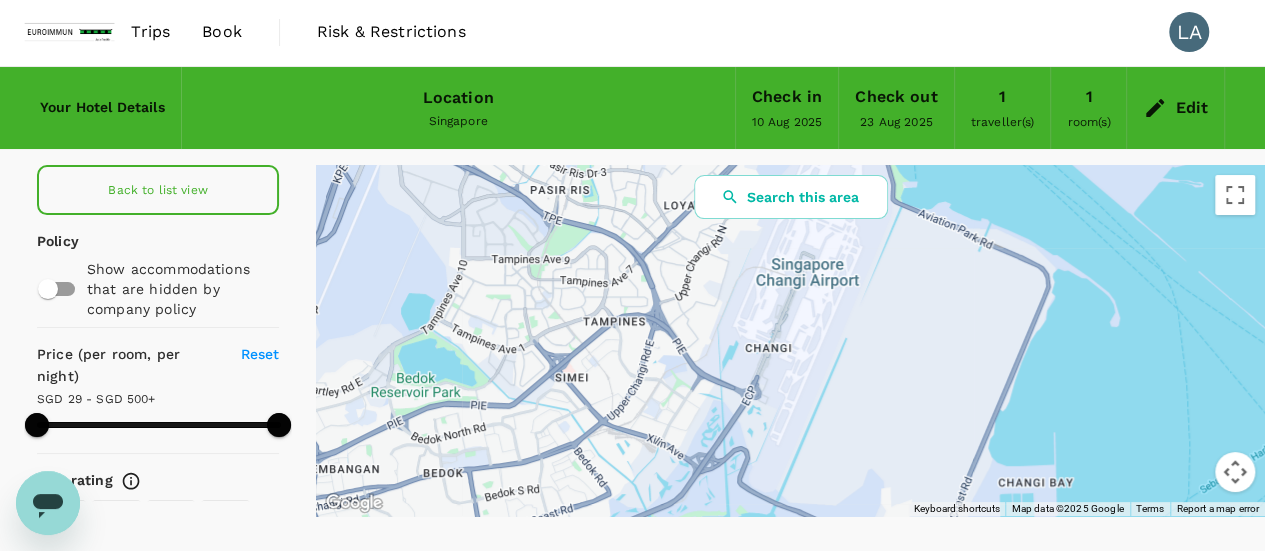 drag, startPoint x: 618, startPoint y: 367, endPoint x: 677, endPoint y: 294, distance: 93.8616 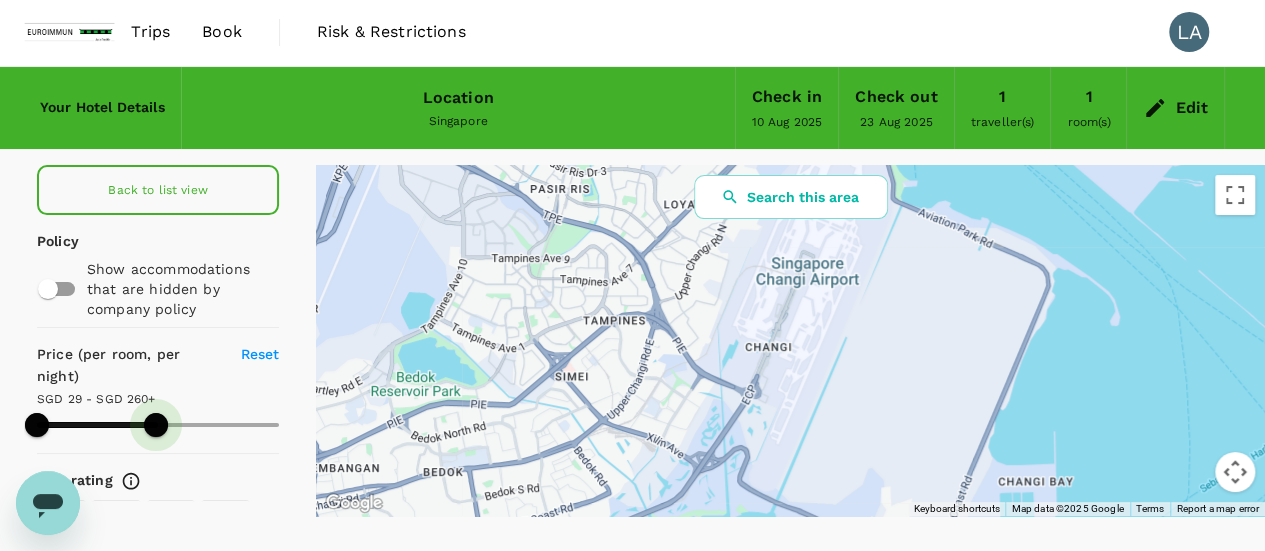 drag, startPoint x: 258, startPoint y: 454, endPoint x: 148, endPoint y: 457, distance: 110.0409 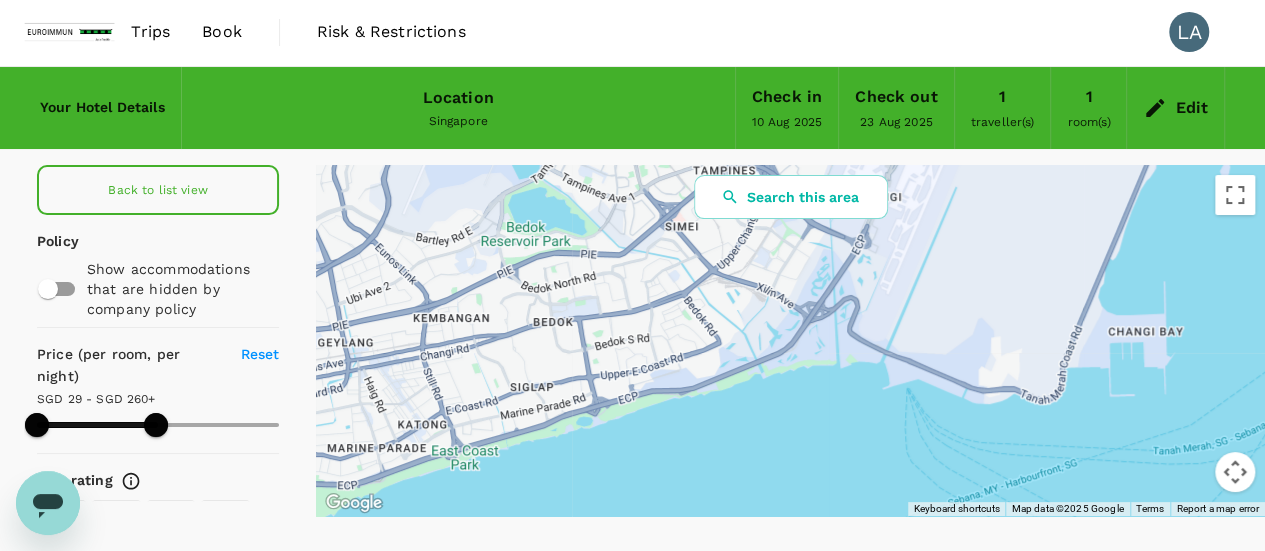 drag, startPoint x: 524, startPoint y: 404, endPoint x: 636, endPoint y: 254, distance: 187.20042 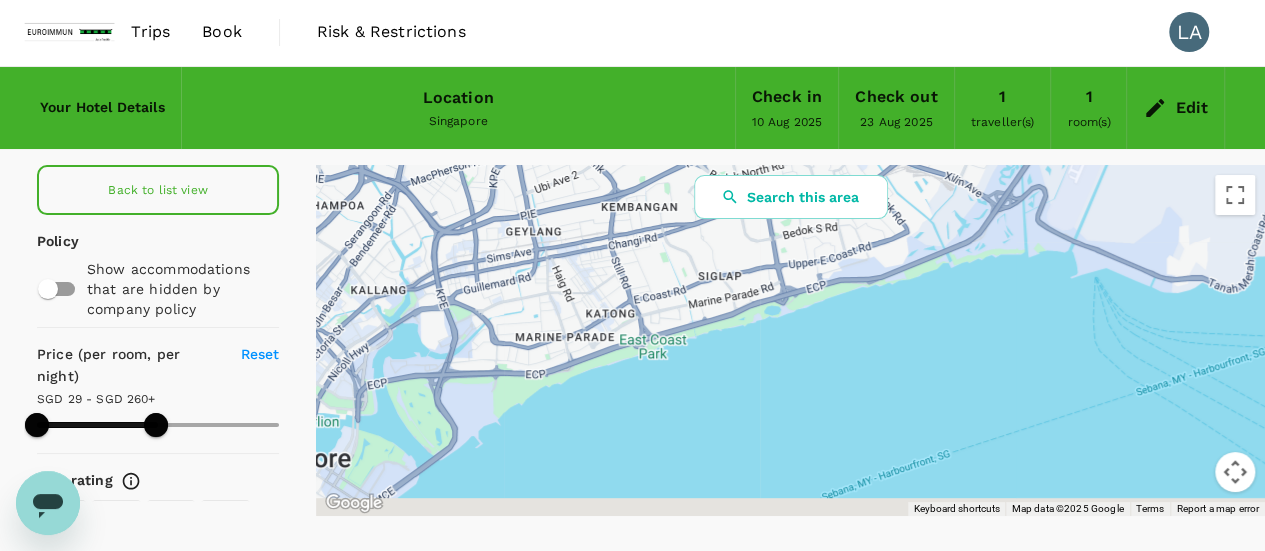drag, startPoint x: 423, startPoint y: 455, endPoint x: 654, endPoint y: 327, distance: 264.09277 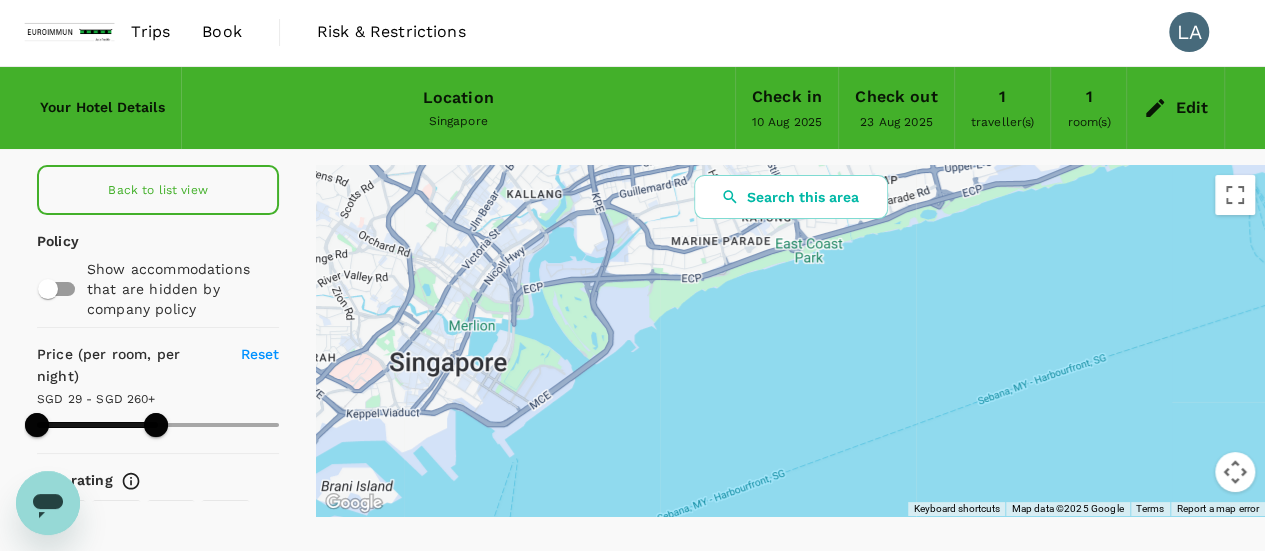 drag, startPoint x: 465, startPoint y: 427, endPoint x: 631, endPoint y: 307, distance: 204.83163 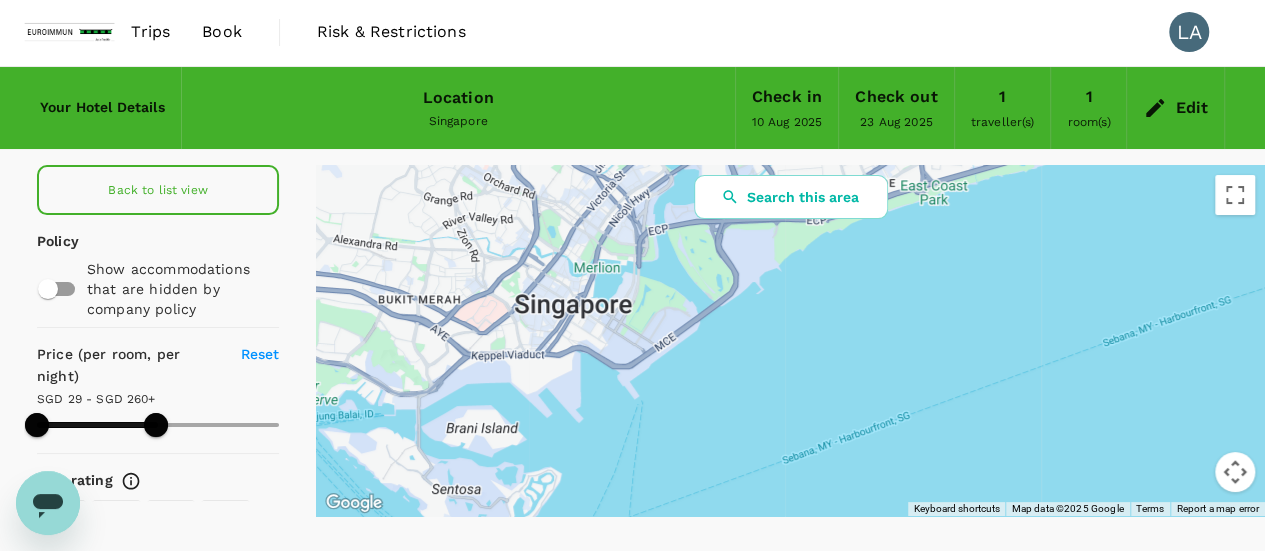 drag, startPoint x: 518, startPoint y: 357, endPoint x: 614, endPoint y: 314, distance: 105.1903 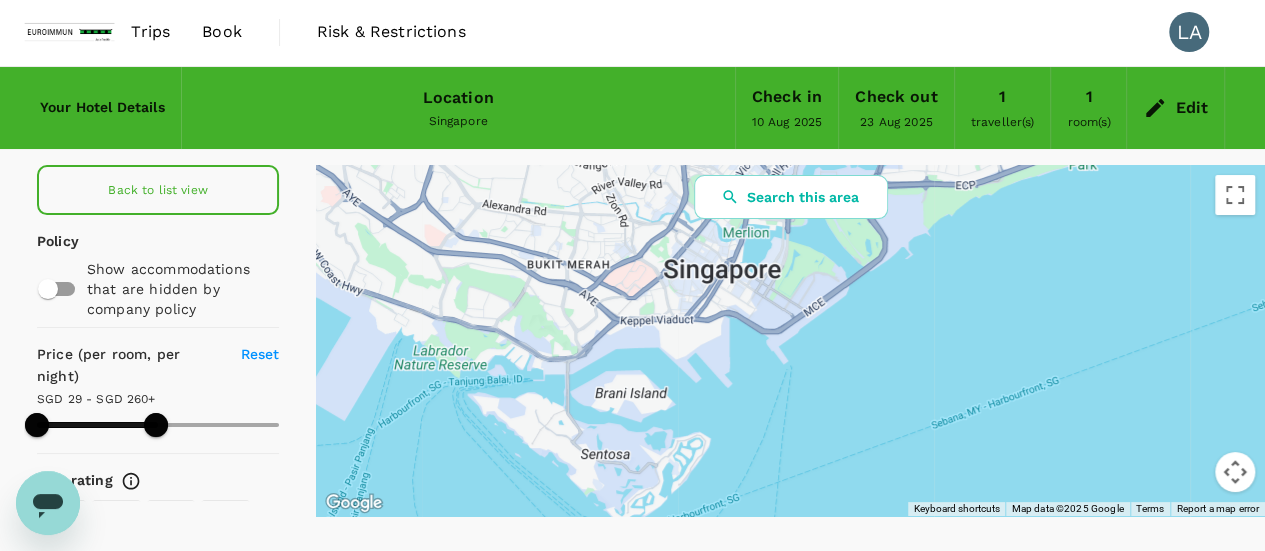 drag, startPoint x: 471, startPoint y: 310, endPoint x: 594, endPoint y: 294, distance: 124.036285 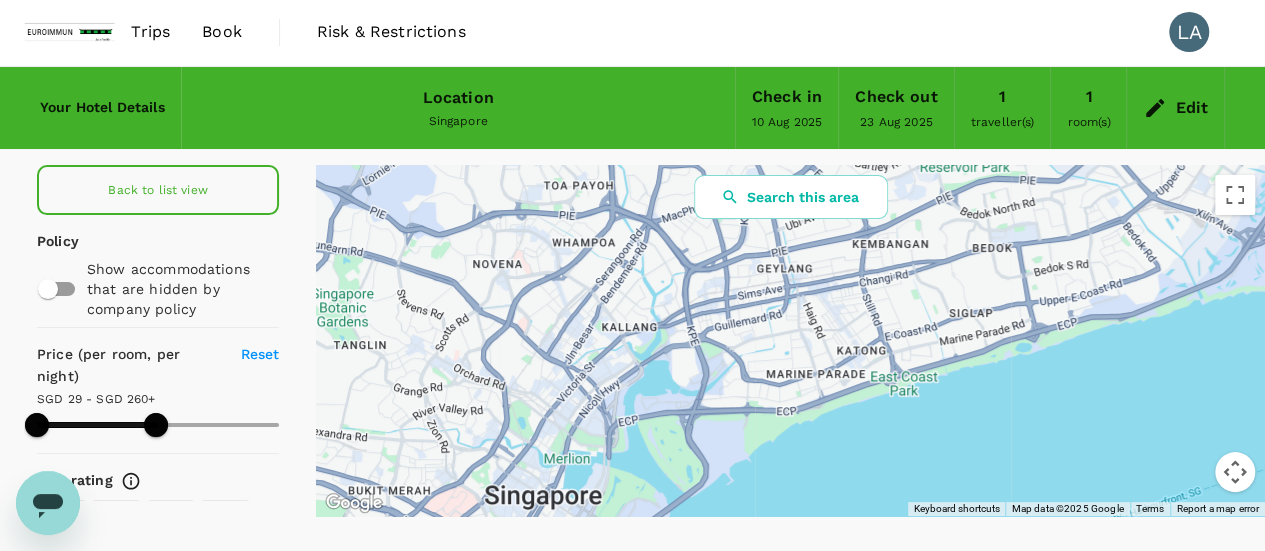 drag, startPoint x: 594, startPoint y: 294, endPoint x: 398, endPoint y: 518, distance: 297.64407 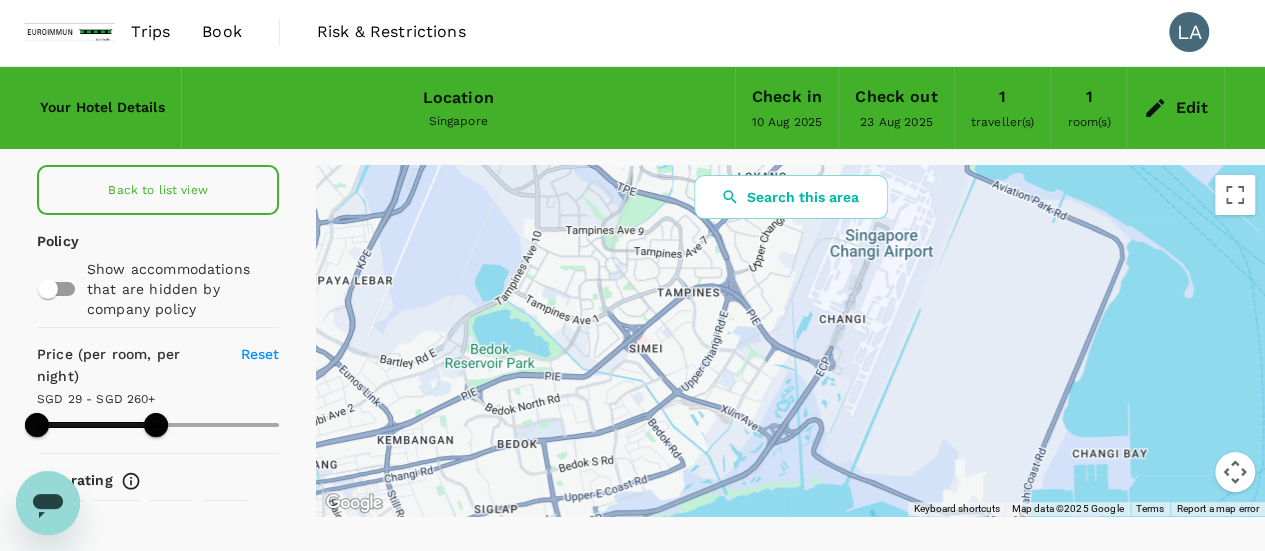 drag, startPoint x: 554, startPoint y: 358, endPoint x: 46, endPoint y: 549, distance: 542.72003 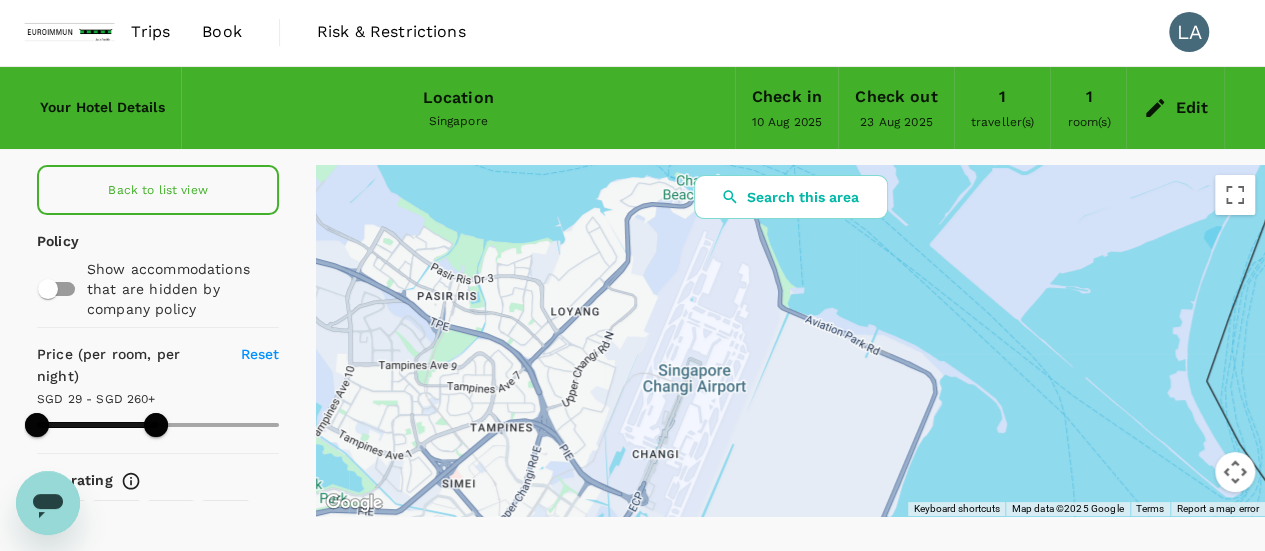 drag, startPoint x: 478, startPoint y: 381, endPoint x: 294, endPoint y: 512, distance: 225.86943 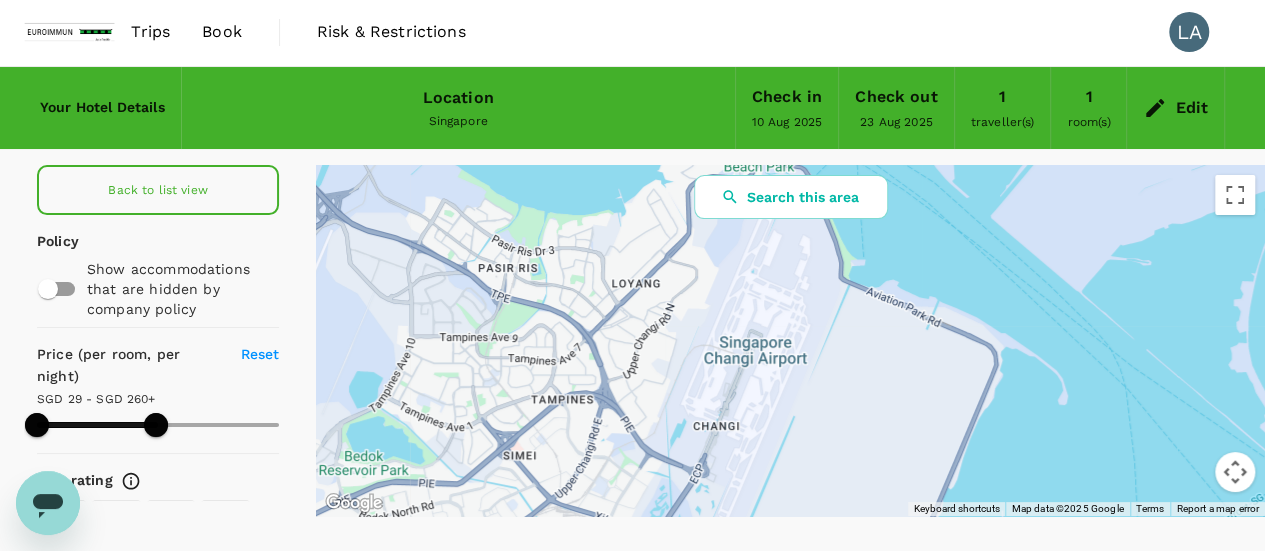 drag, startPoint x: 430, startPoint y: 410, endPoint x: 494, endPoint y: 379, distance: 71.11259 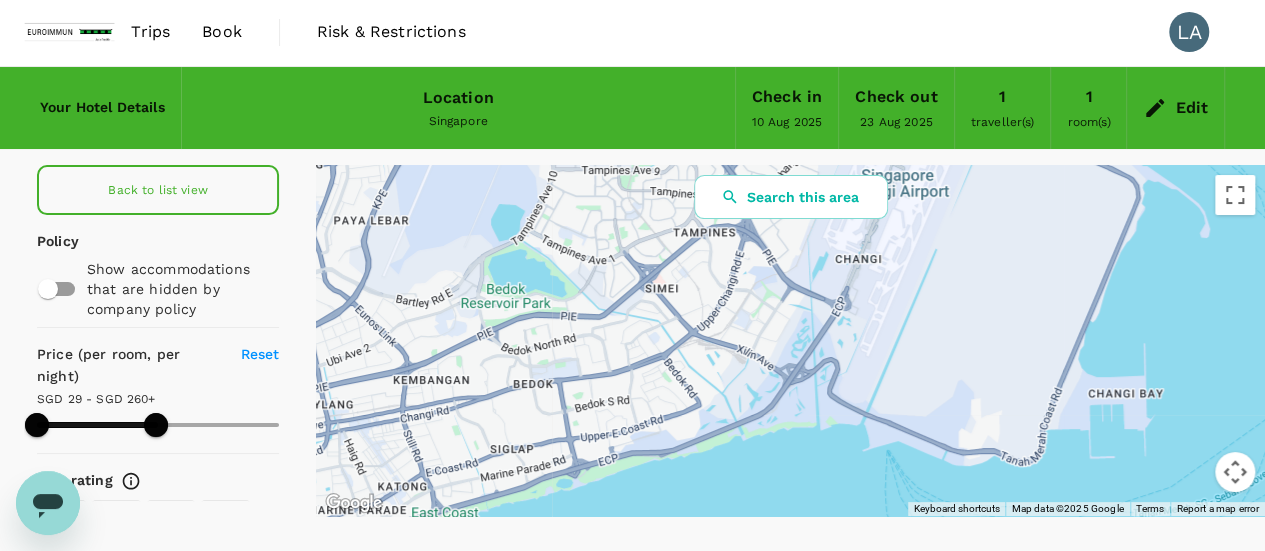 drag, startPoint x: 508, startPoint y: 376, endPoint x: 672, endPoint y: 185, distance: 251.7479 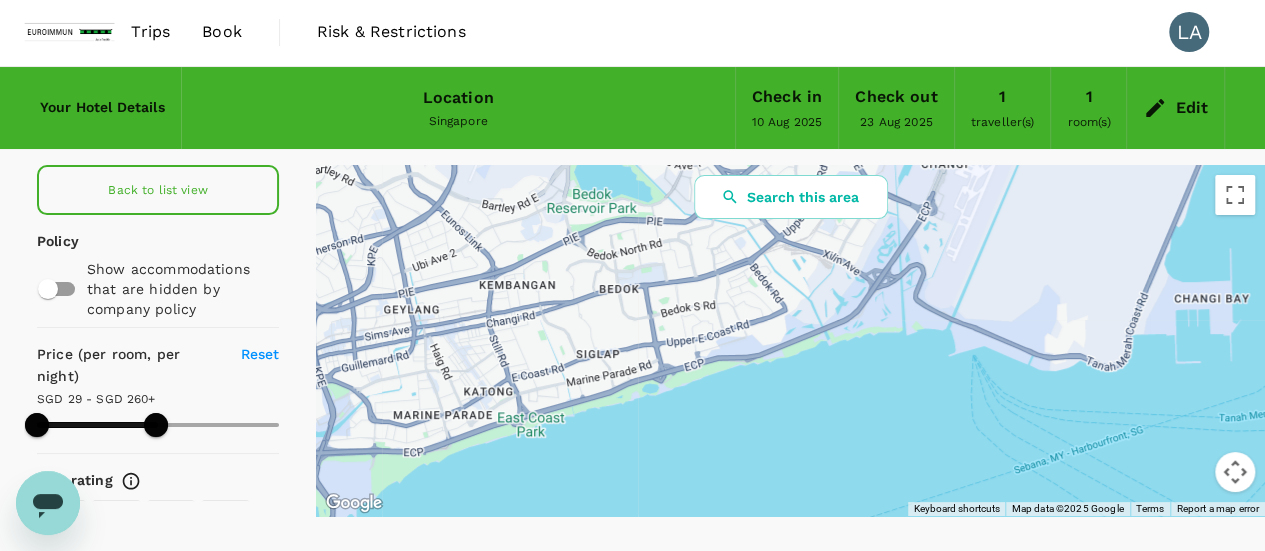 drag, startPoint x: 565, startPoint y: 342, endPoint x: 575, endPoint y: 286, distance: 56.88585 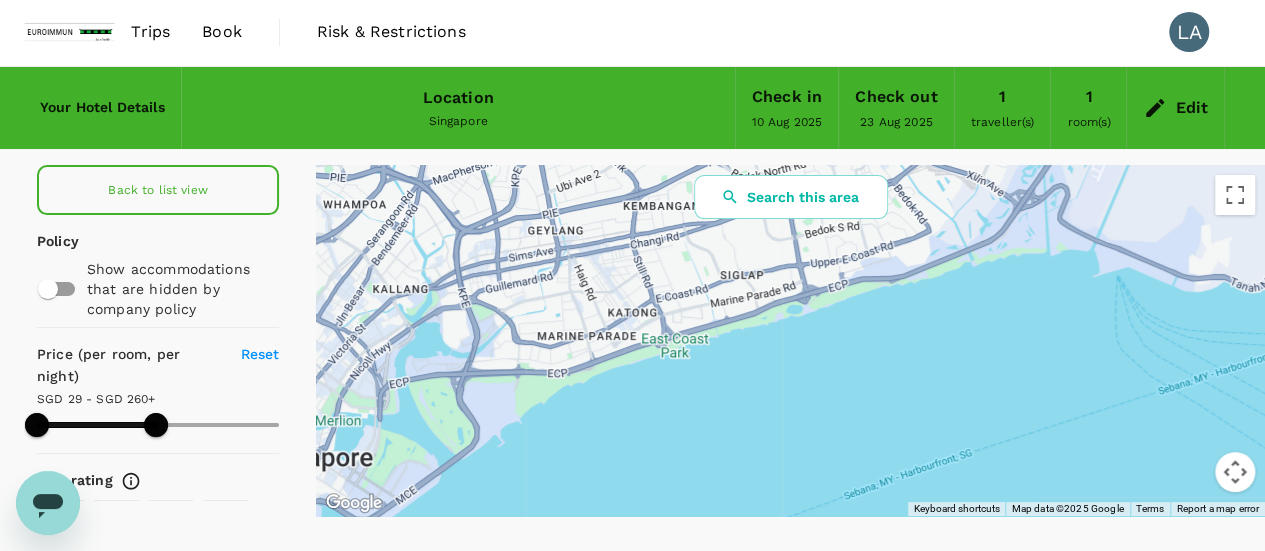 drag, startPoint x: 542, startPoint y: 305, endPoint x: 692, endPoint y: 220, distance: 172.4094 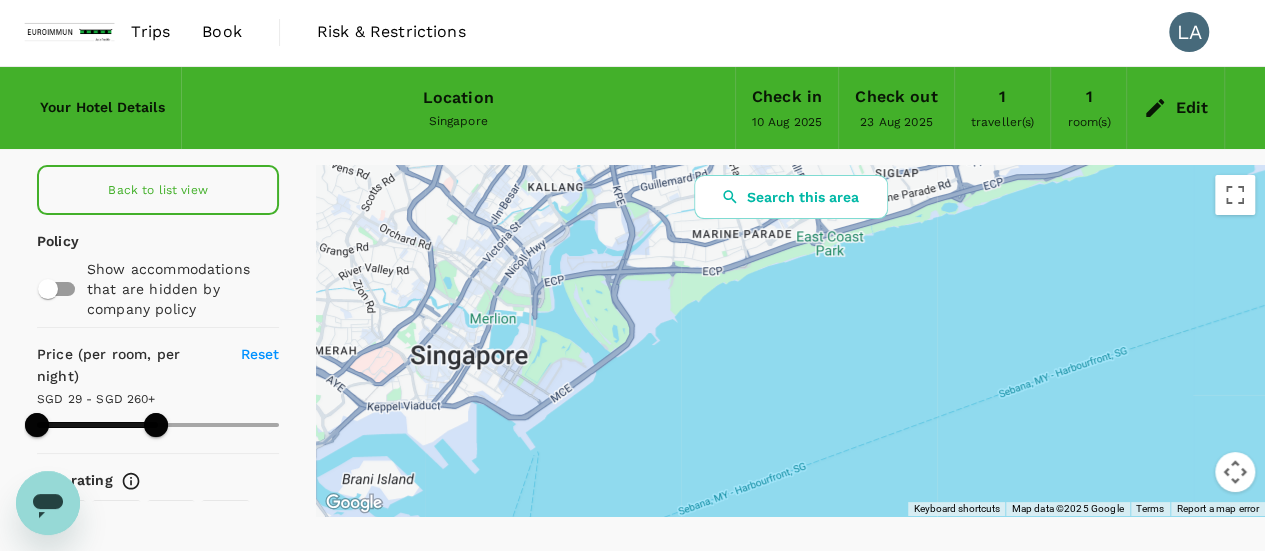 drag, startPoint x: 506, startPoint y: 349, endPoint x: 685, endPoint y: 224, distance: 218.32544 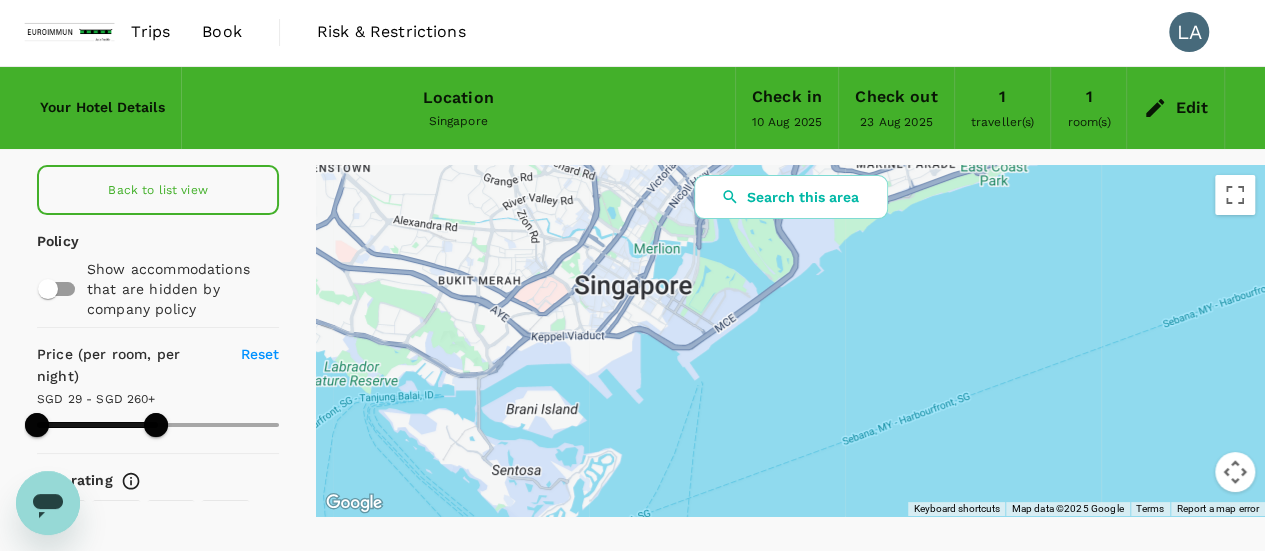 drag, startPoint x: 510, startPoint y: 319, endPoint x: 675, endPoint y: 256, distance: 176.61823 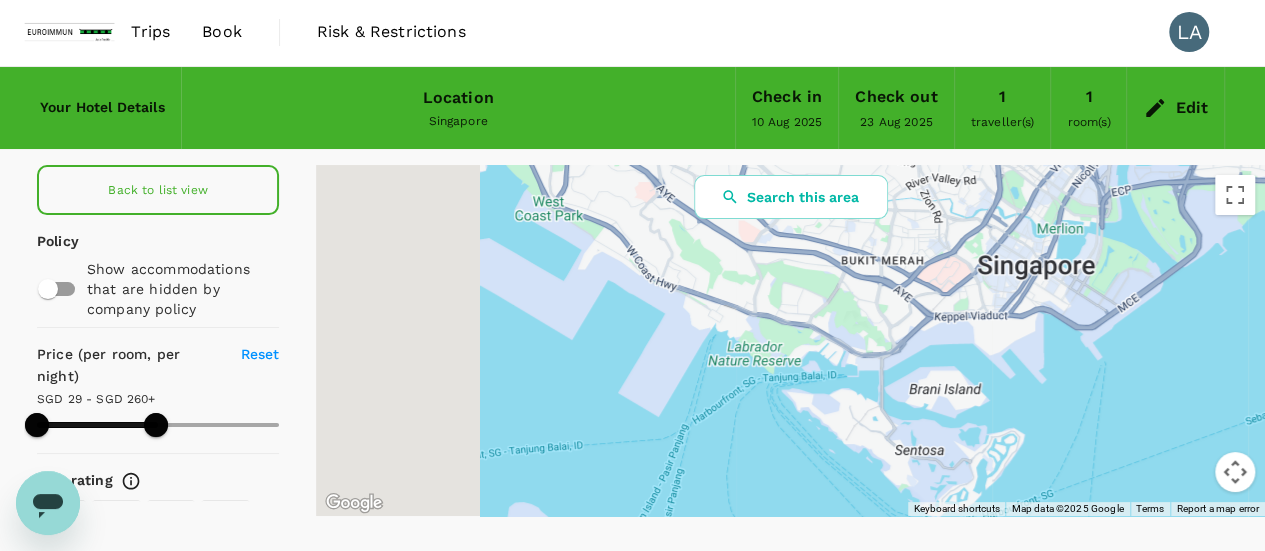 drag, startPoint x: 491, startPoint y: 305, endPoint x: 907, endPoint y: 280, distance: 416.75052 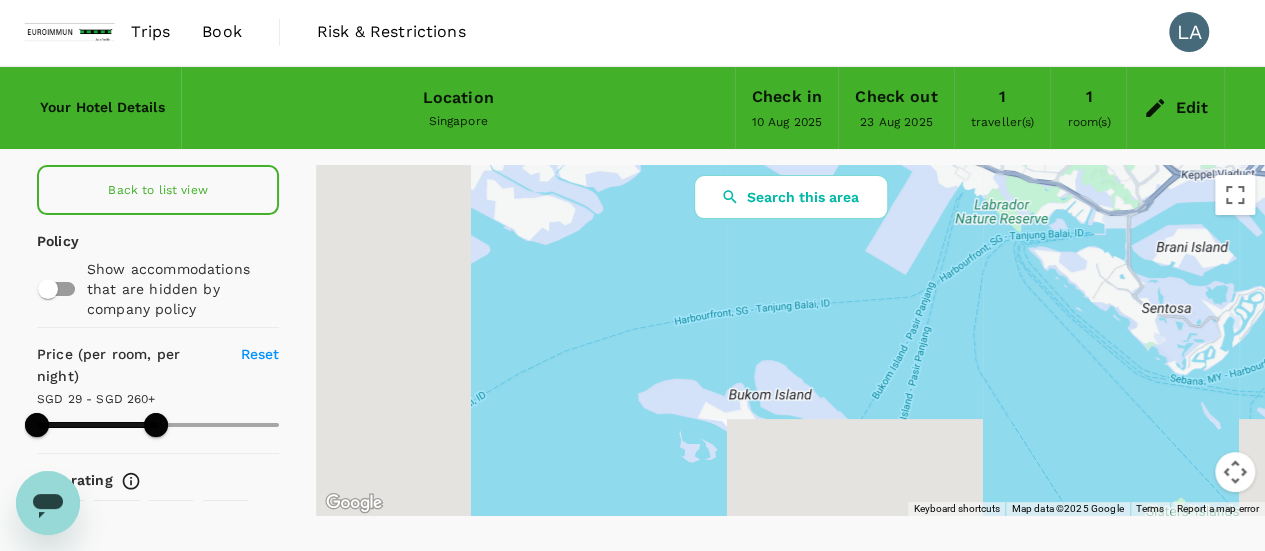 drag, startPoint x: 680, startPoint y: 303, endPoint x: 923, endPoint y: 161, distance: 281.44803 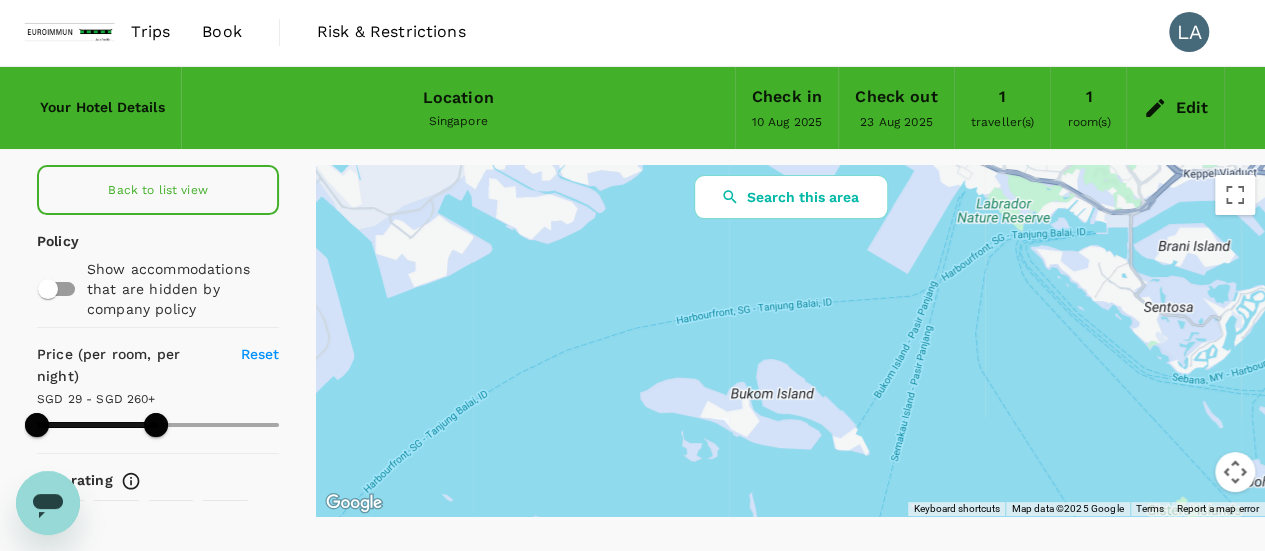 scroll, scrollTop: 0, scrollLeft: 0, axis: both 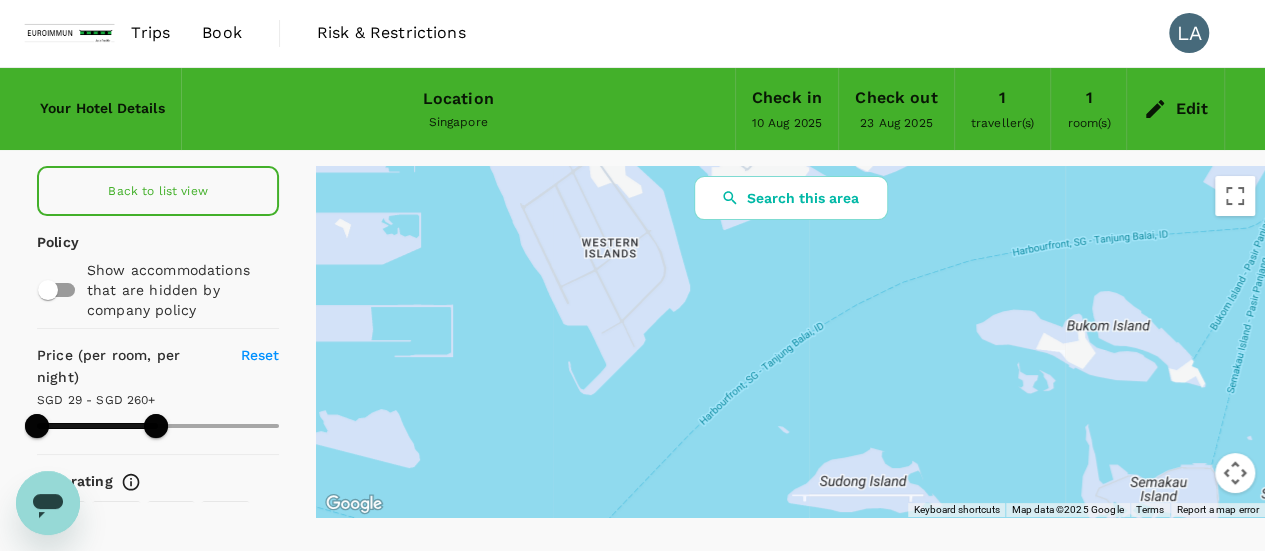 drag, startPoint x: 758, startPoint y: 263, endPoint x: 1102, endPoint y: 197, distance: 350.27417 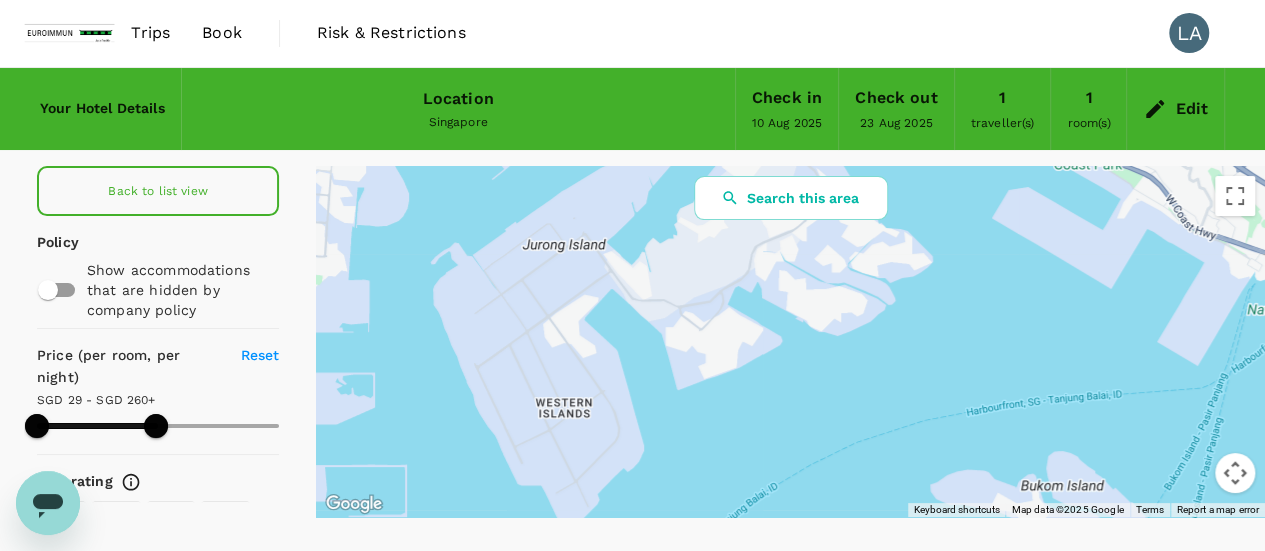 drag, startPoint x: 774, startPoint y: 289, endPoint x: 716, endPoint y: 461, distance: 181.51584 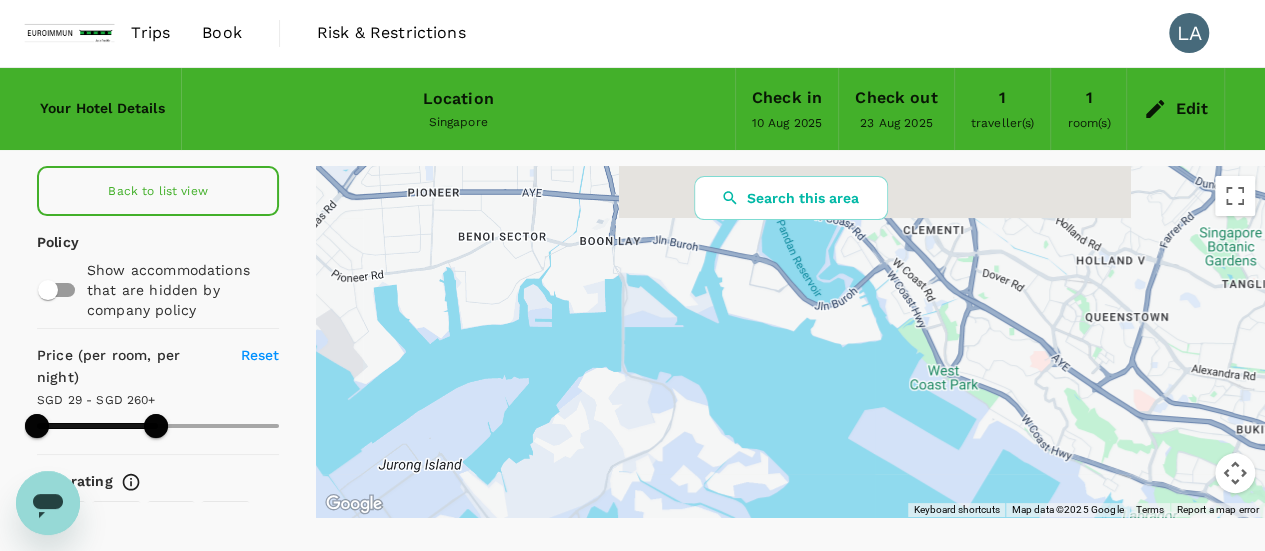 drag, startPoint x: 954, startPoint y: 274, endPoint x: 813, endPoint y: 465, distance: 237.40683 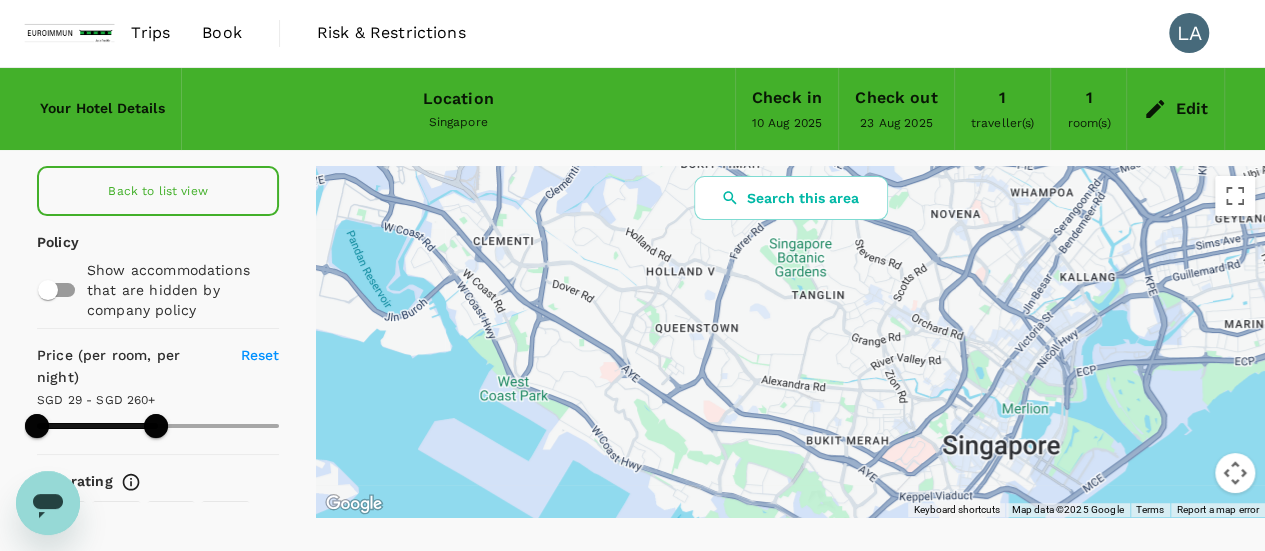 drag, startPoint x: 695, startPoint y: 375, endPoint x: 486, endPoint y: 343, distance: 211.43556 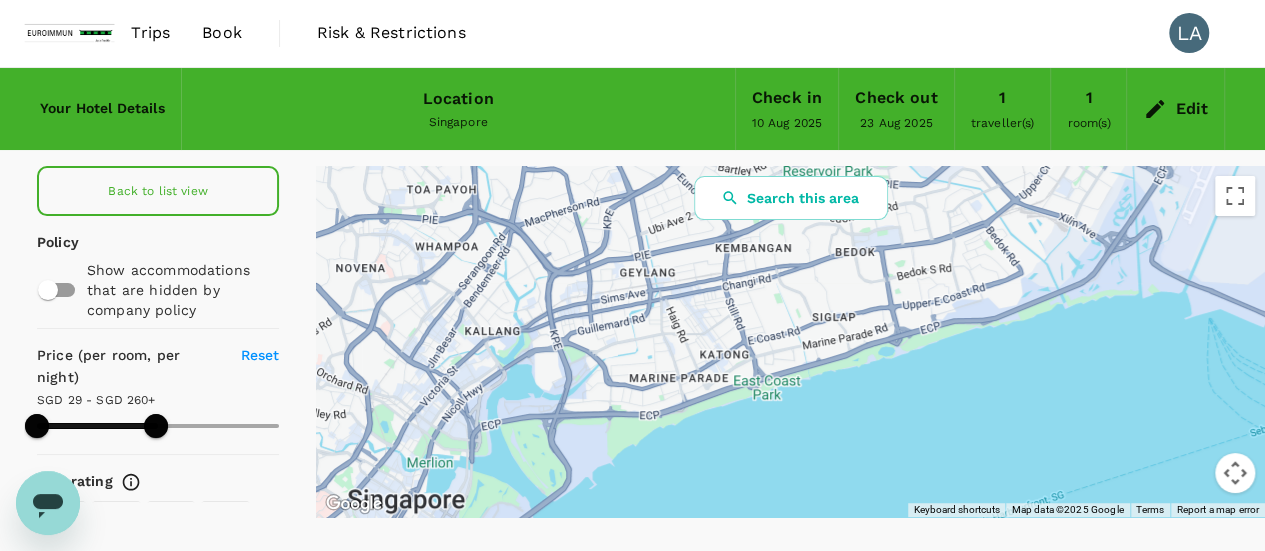 drag, startPoint x: 918, startPoint y: 347, endPoint x: 435, endPoint y: 394, distance: 485.28137 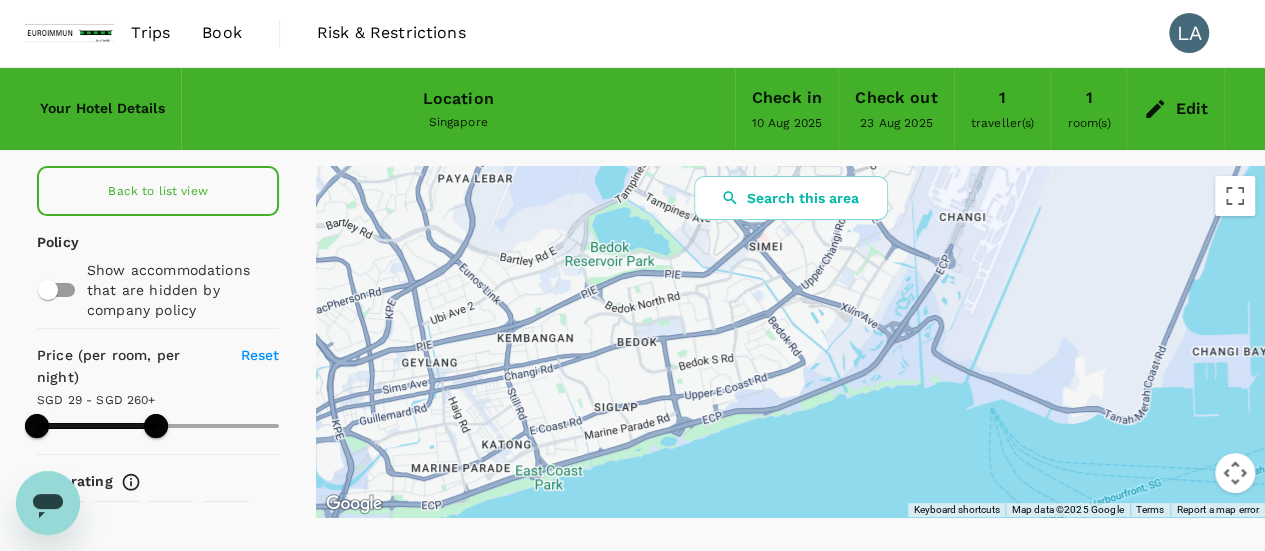 drag, startPoint x: 658, startPoint y: 329, endPoint x: 430, endPoint y: 421, distance: 245.86176 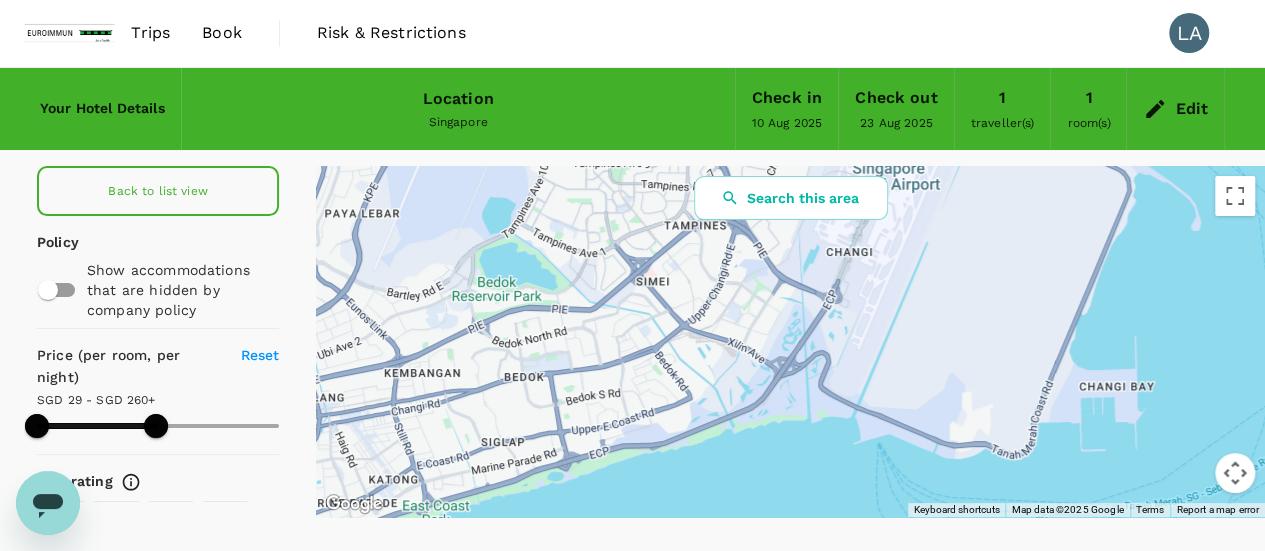 drag, startPoint x: 651, startPoint y: 303, endPoint x: 501, endPoint y: 352, distance: 157.8005 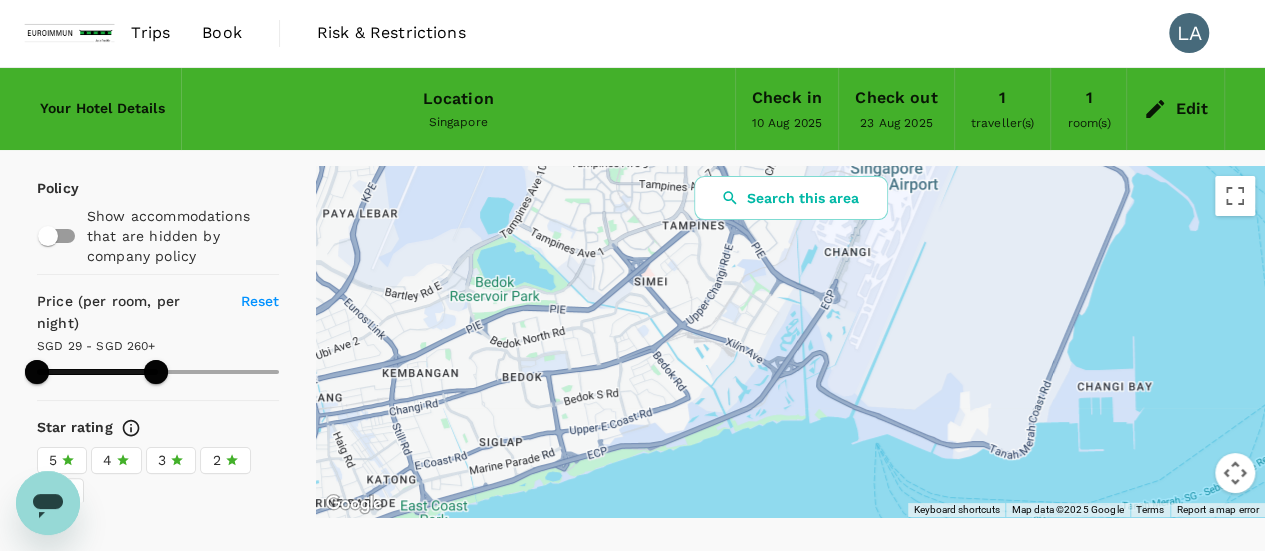 scroll, scrollTop: 55, scrollLeft: 0, axis: vertical 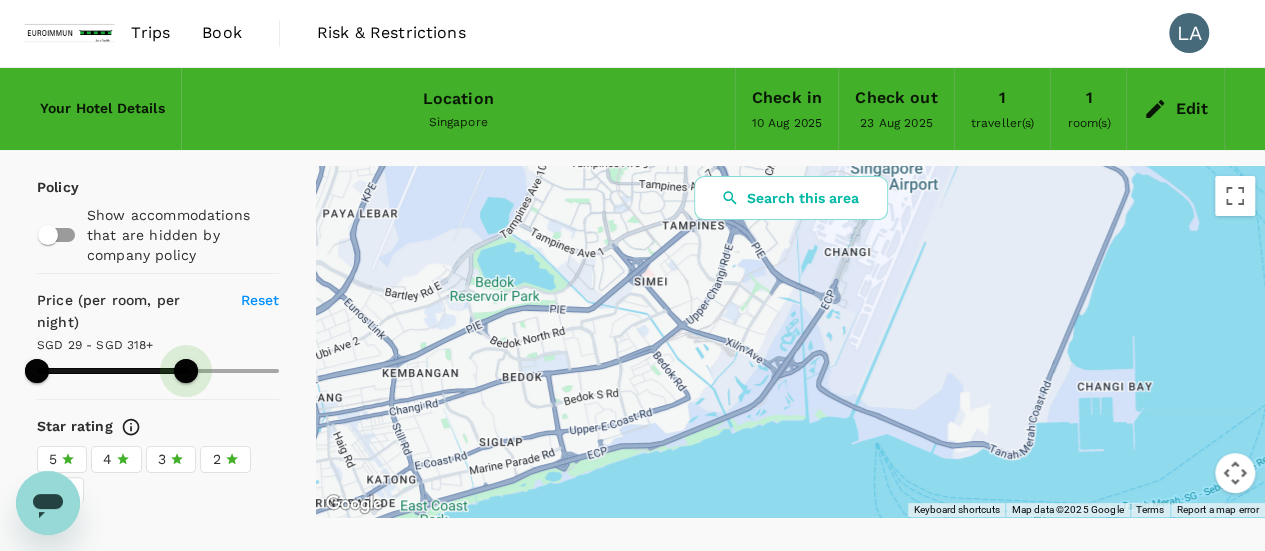 drag, startPoint x: 150, startPoint y: 409, endPoint x: 176, endPoint y: 407, distance: 26.076809 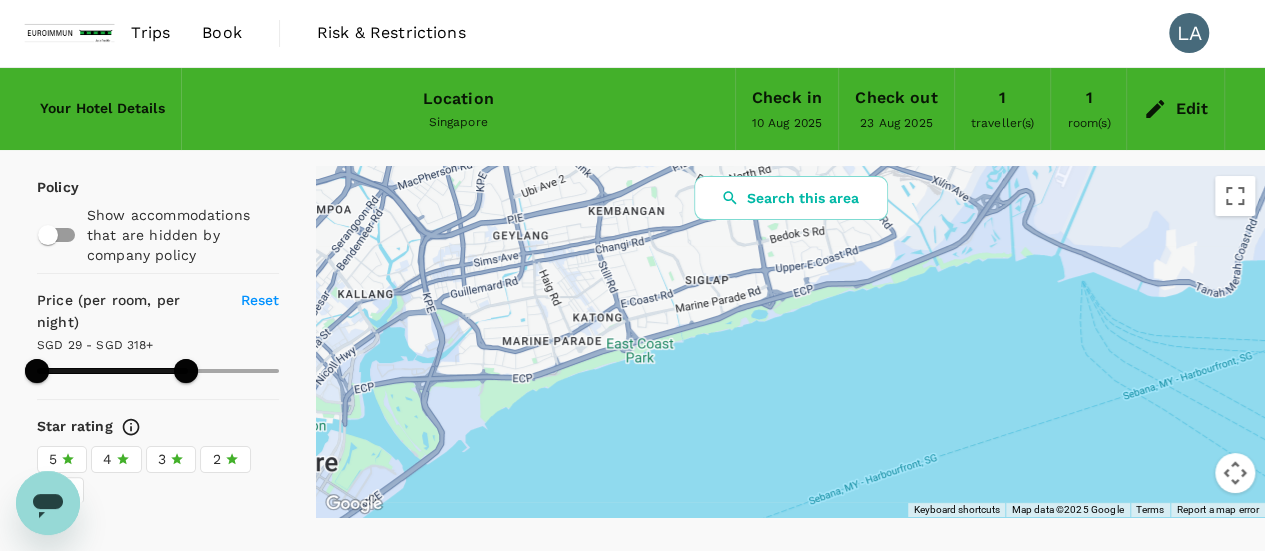 drag, startPoint x: 834, startPoint y: 297, endPoint x: 1024, endPoint y: 141, distance: 245.83734 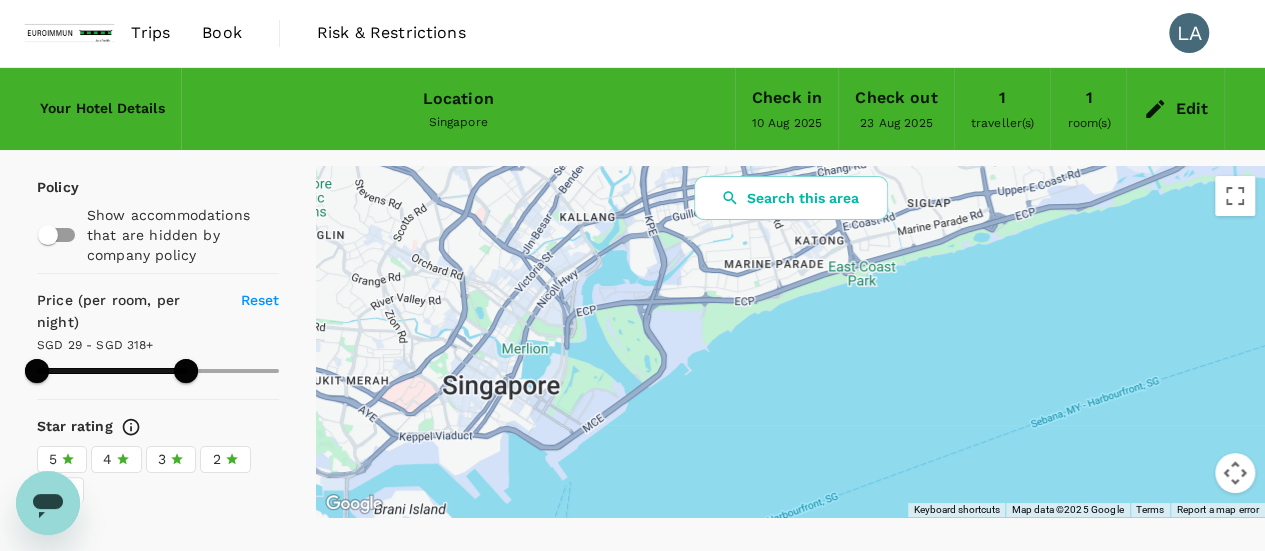 drag, startPoint x: 667, startPoint y: 289, endPoint x: 915, endPoint y: 198, distance: 264.16852 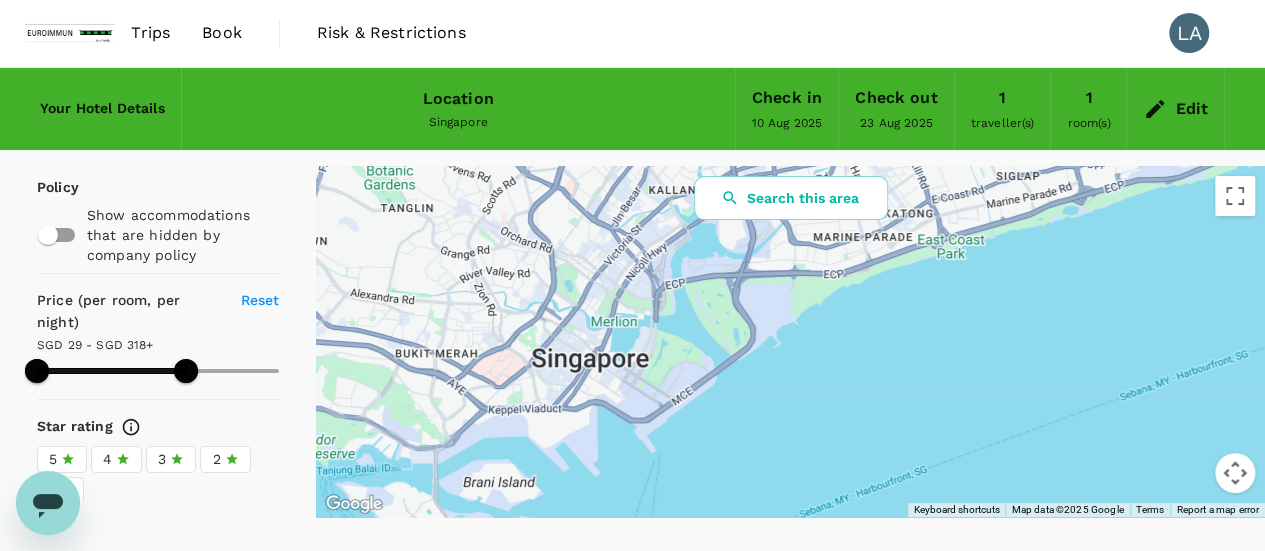 drag, startPoint x: 634, startPoint y: 320, endPoint x: 776, endPoint y: 265, distance: 152.27934 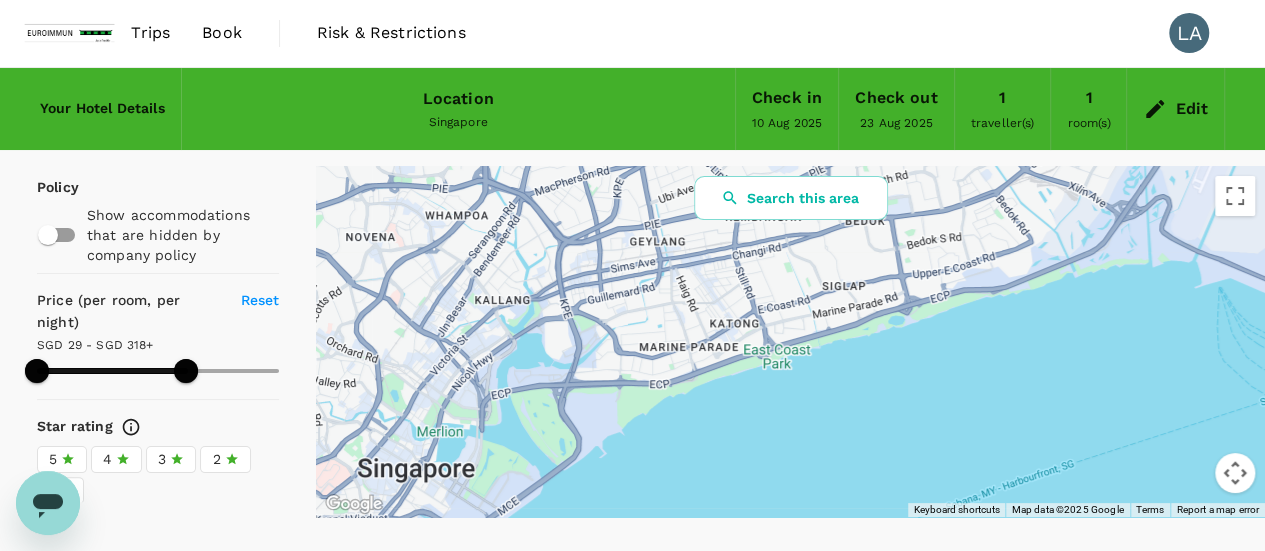 drag, startPoint x: 788, startPoint y: 217, endPoint x: 468, endPoint y: 430, distance: 384.40735 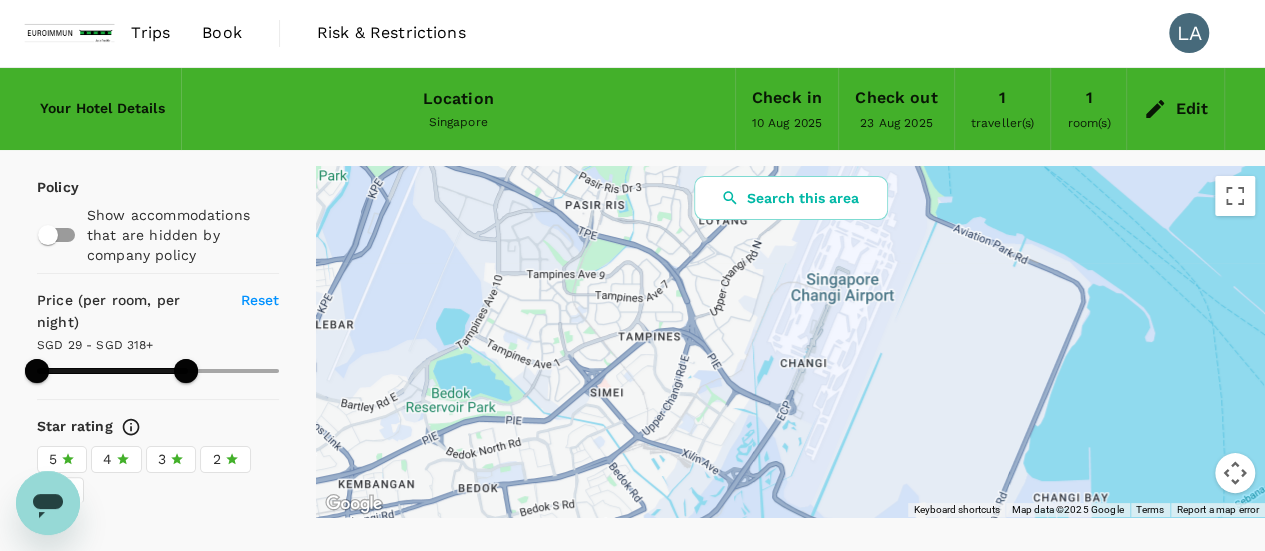 drag, startPoint x: 777, startPoint y: 223, endPoint x: 520, endPoint y: 392, distance: 307.58737 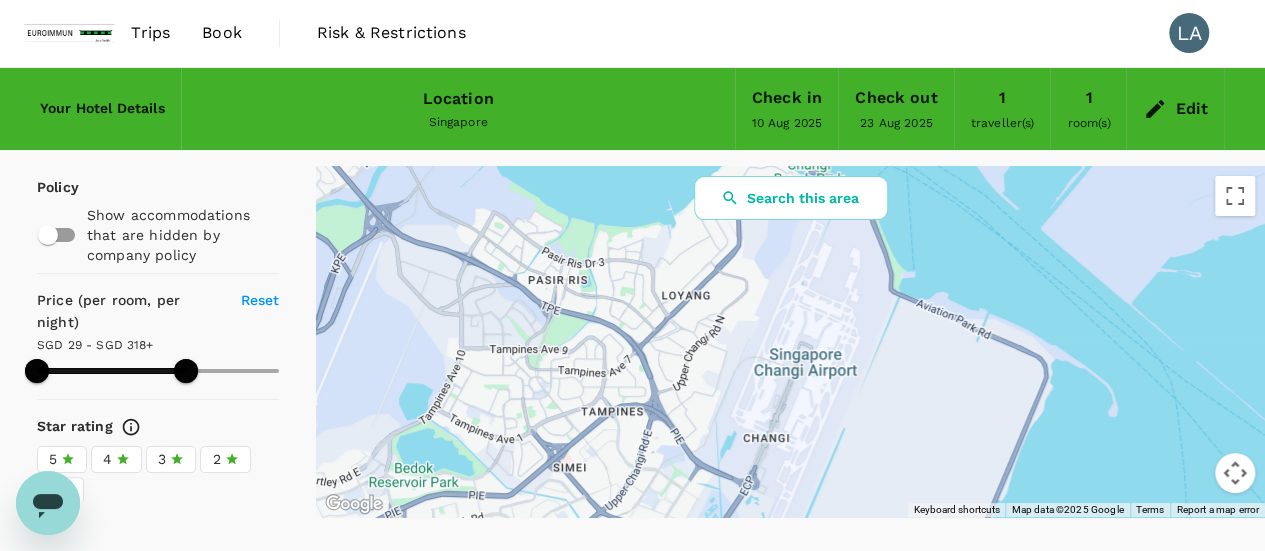 drag, startPoint x: 638, startPoint y: 310, endPoint x: 510, endPoint y: 486, distance: 217.62354 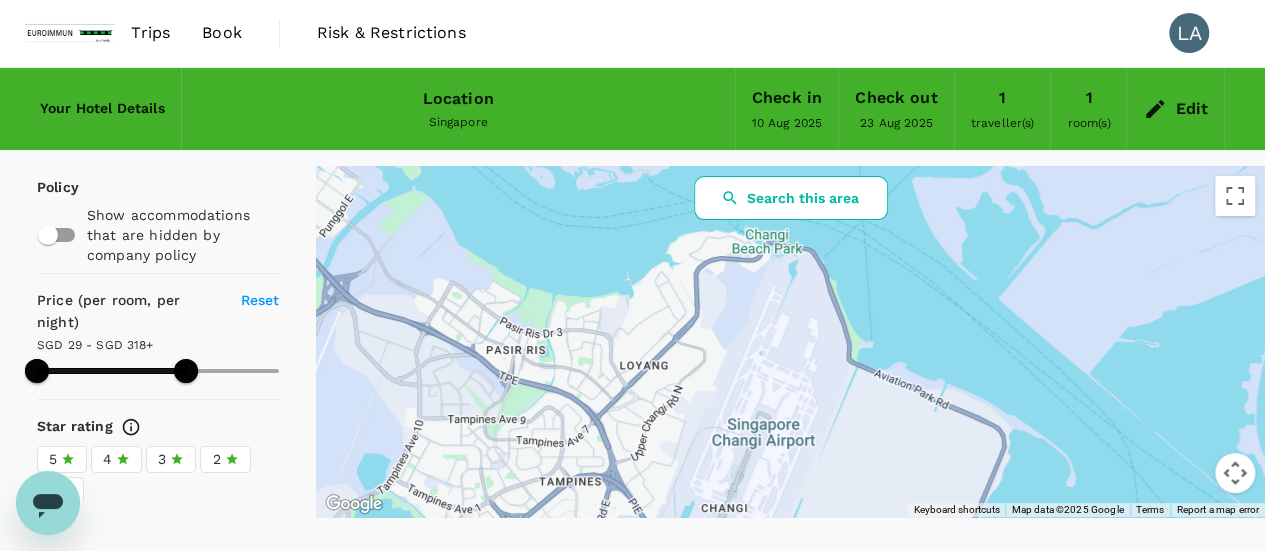 click on "Search this area" at bounding box center [791, 198] 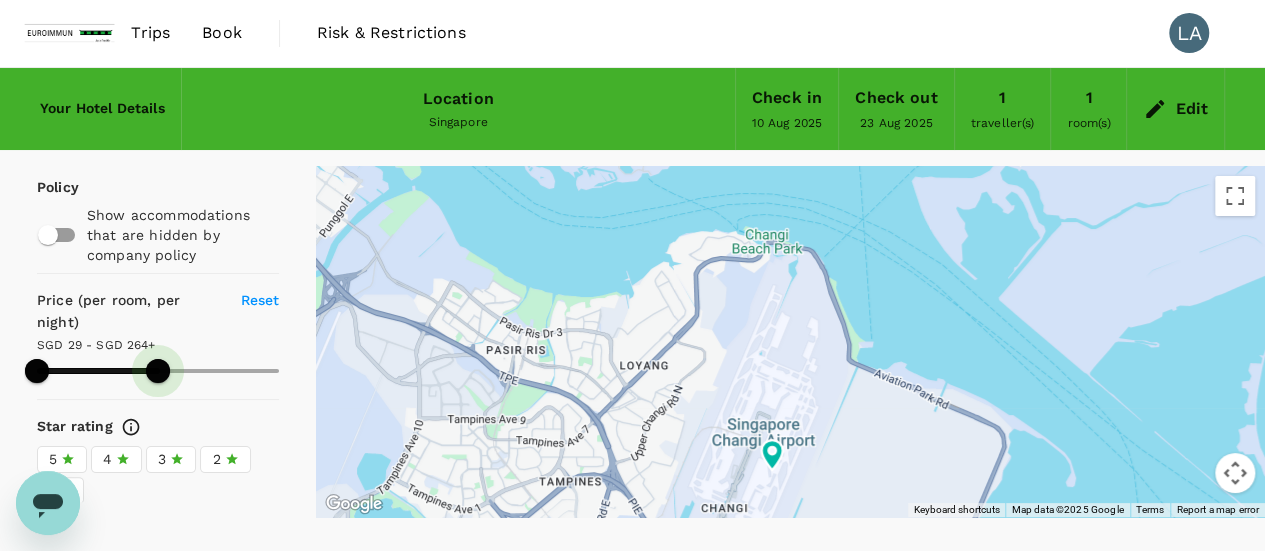 drag, startPoint x: 177, startPoint y: 394, endPoint x: 150, endPoint y: 402, distance: 28.160255 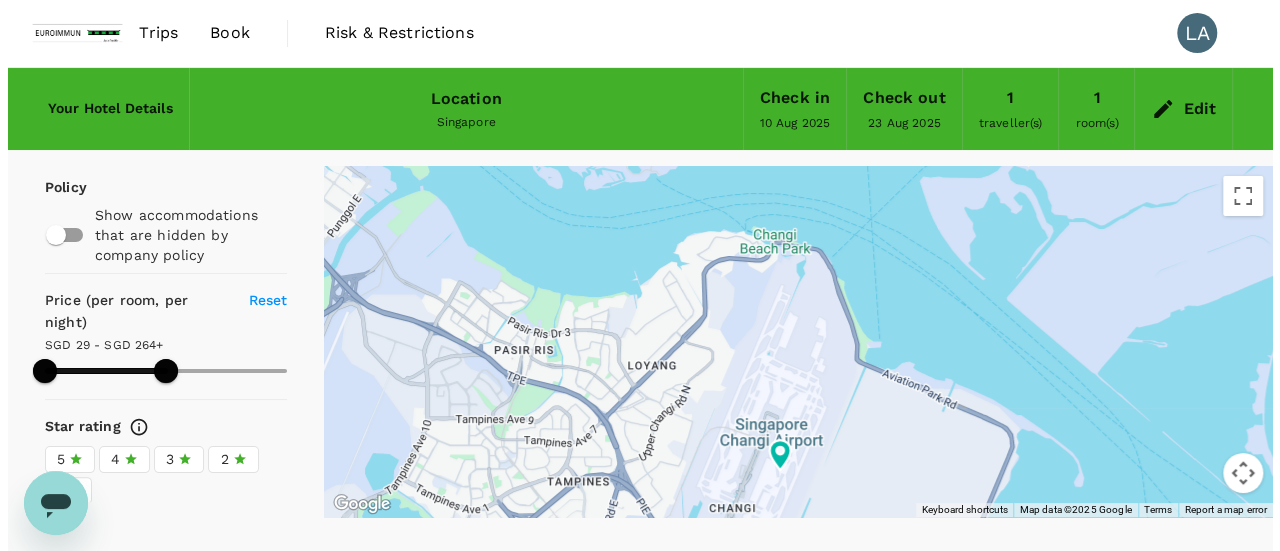 scroll, scrollTop: 80, scrollLeft: 0, axis: vertical 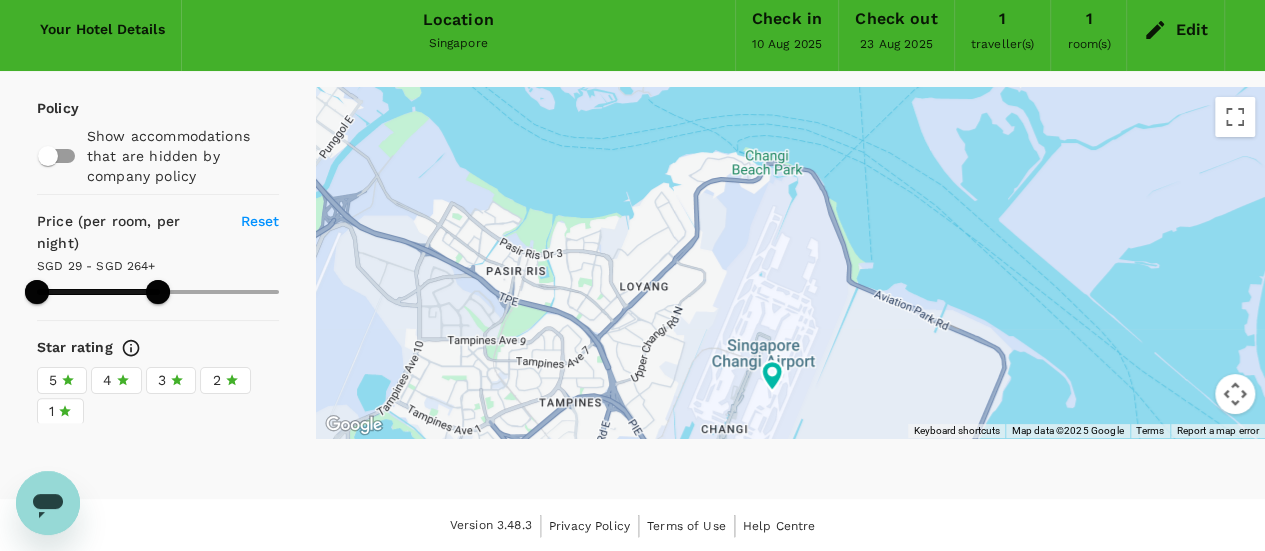 type on "263.96" 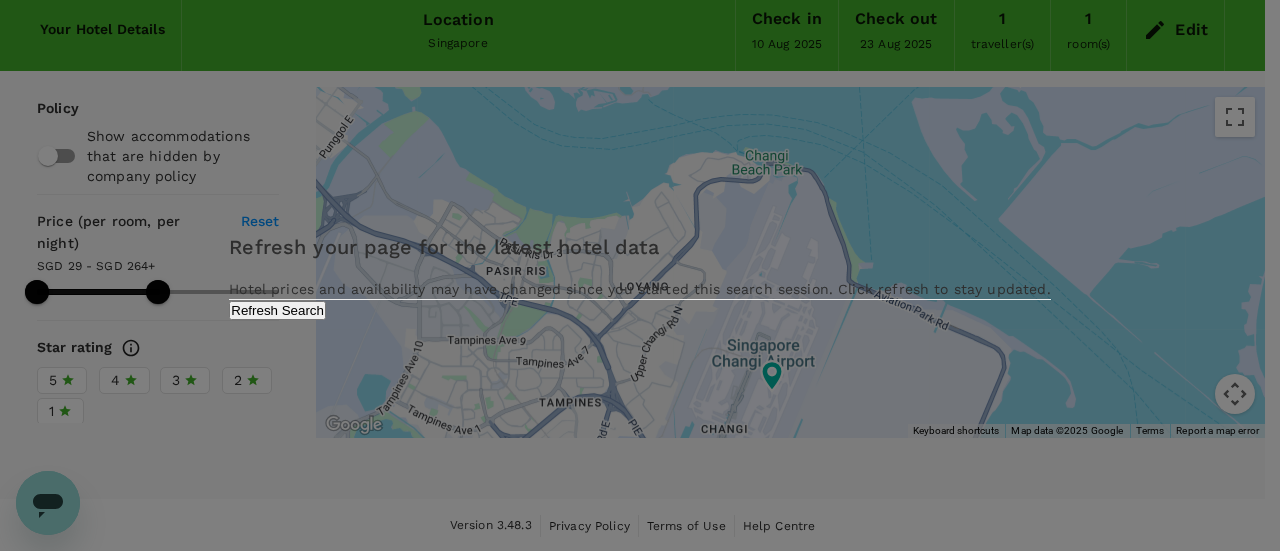 click on "Refresh your page for the latest hotel data Hotel prices and availability may have changed since you started this search session. Click refresh to stay updated. Refresh Search" at bounding box center (639, 275) 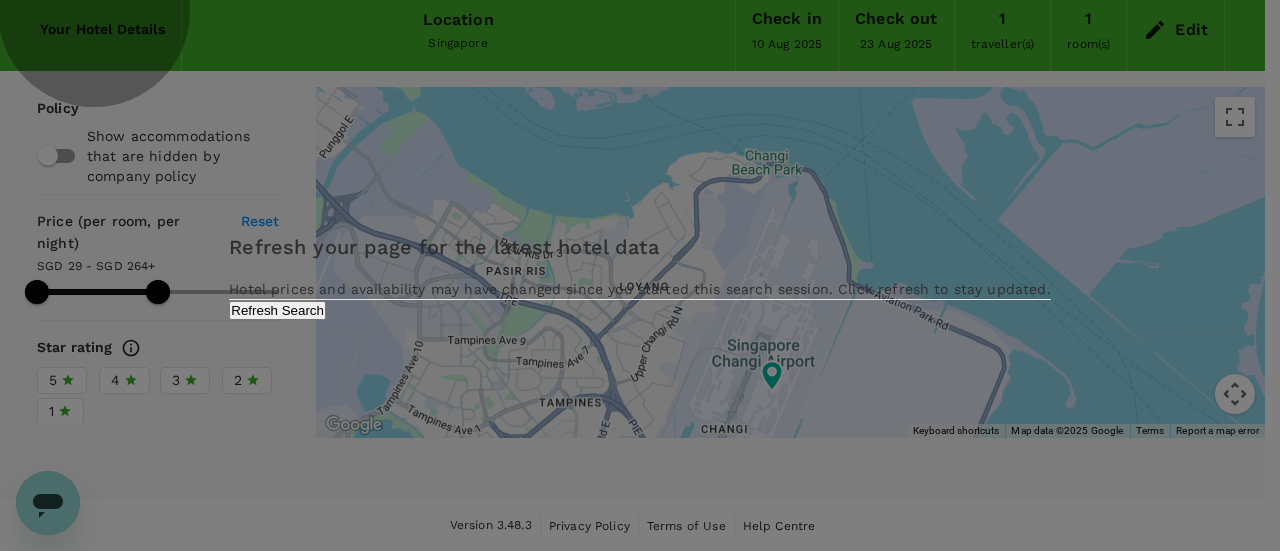 click on "Refresh Search" at bounding box center [277, 310] 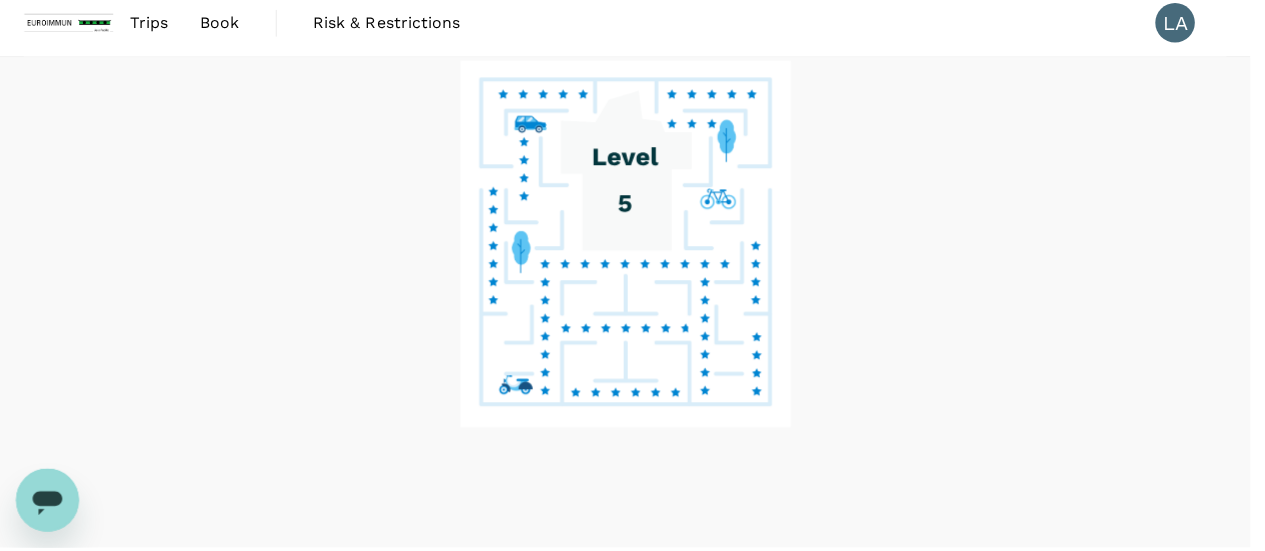 scroll, scrollTop: 0, scrollLeft: 0, axis: both 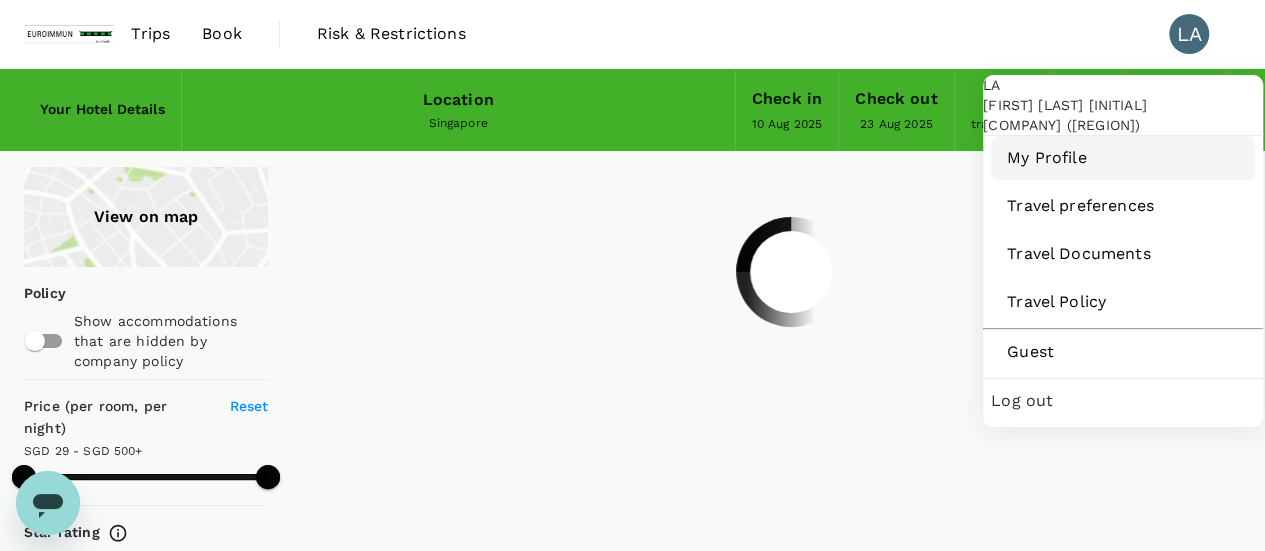 click on "My Profile Travel preferences Travel Documents Travel Policy Guest" at bounding box center [1123, 255] 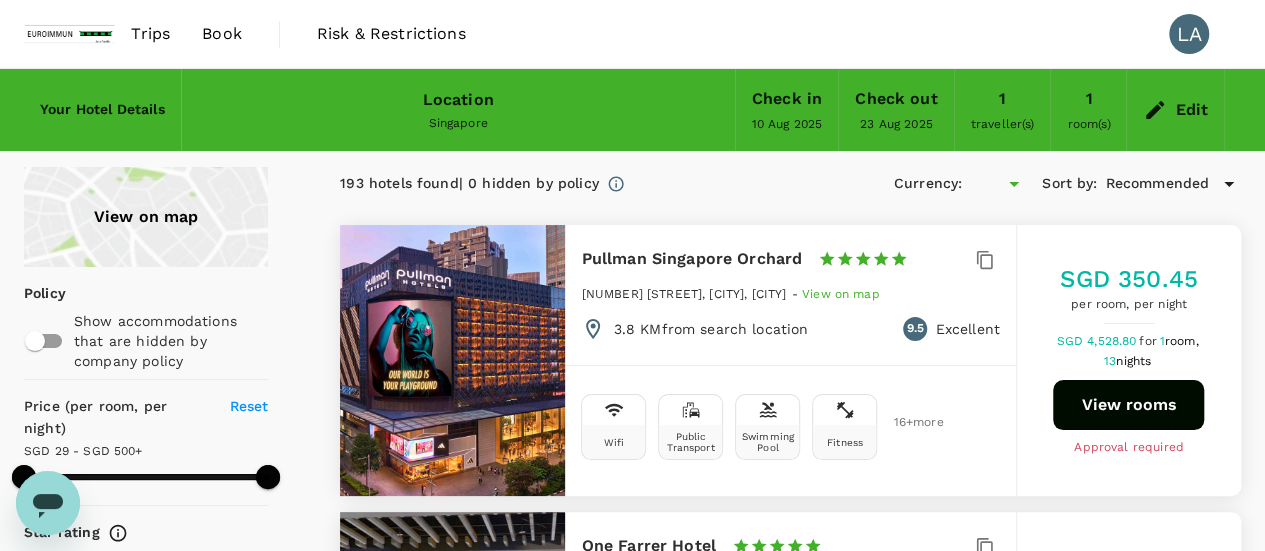 type on "SGD" 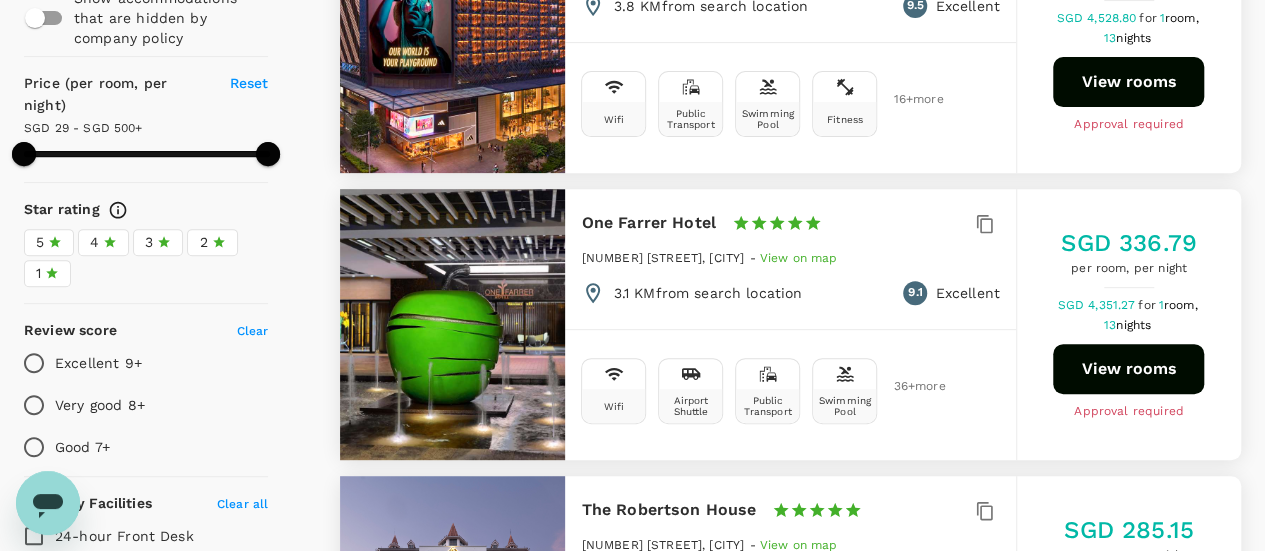 scroll, scrollTop: 0, scrollLeft: 0, axis: both 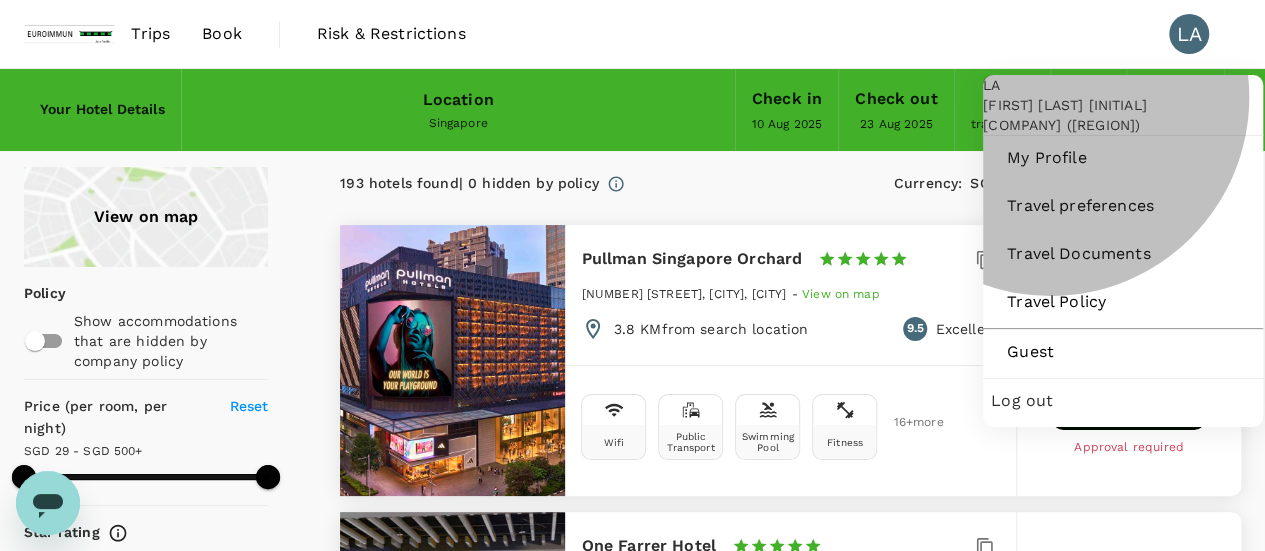 click on "Log out" at bounding box center (1123, 401) 